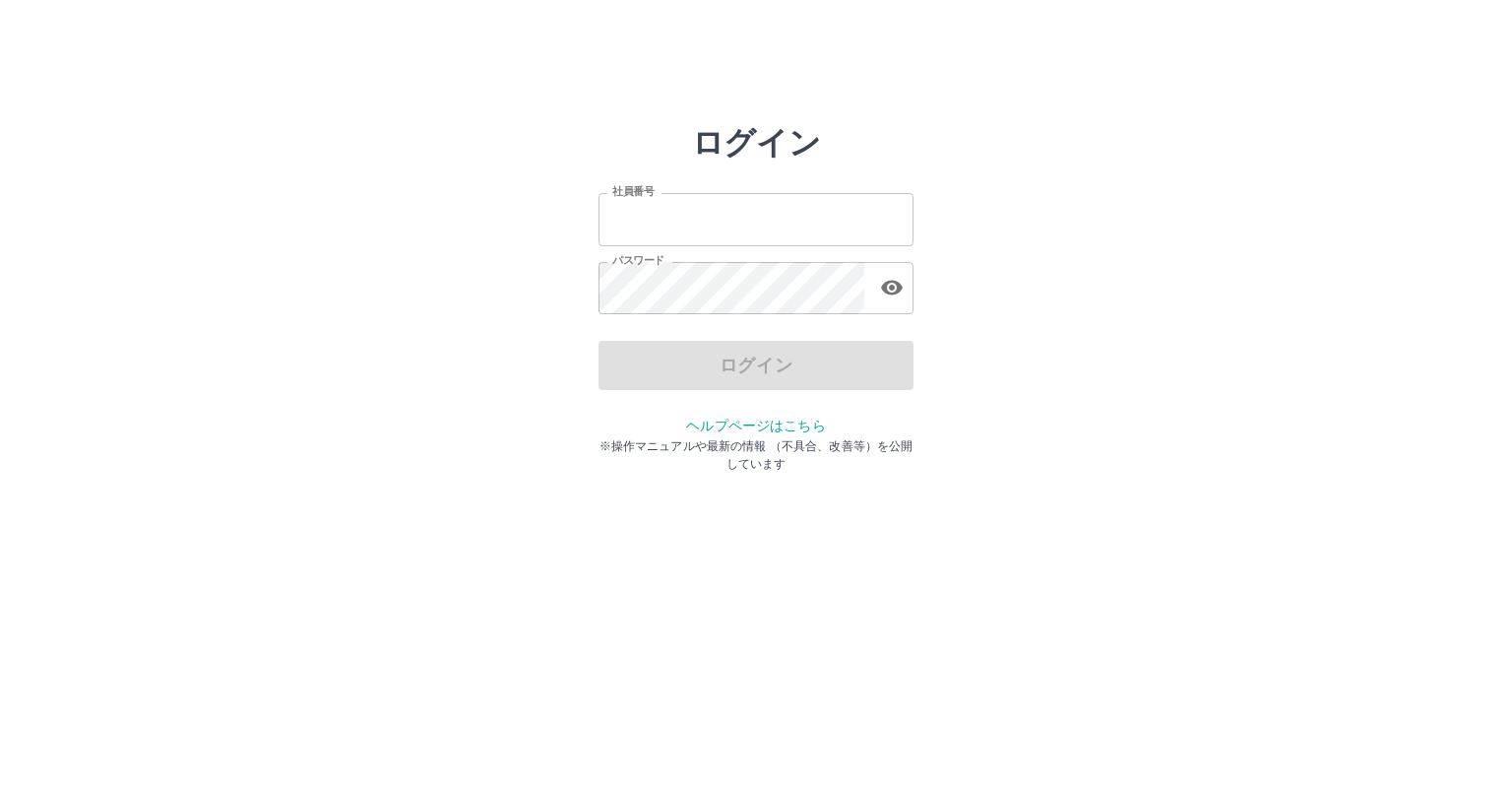 scroll, scrollTop: 0, scrollLeft: 0, axis: both 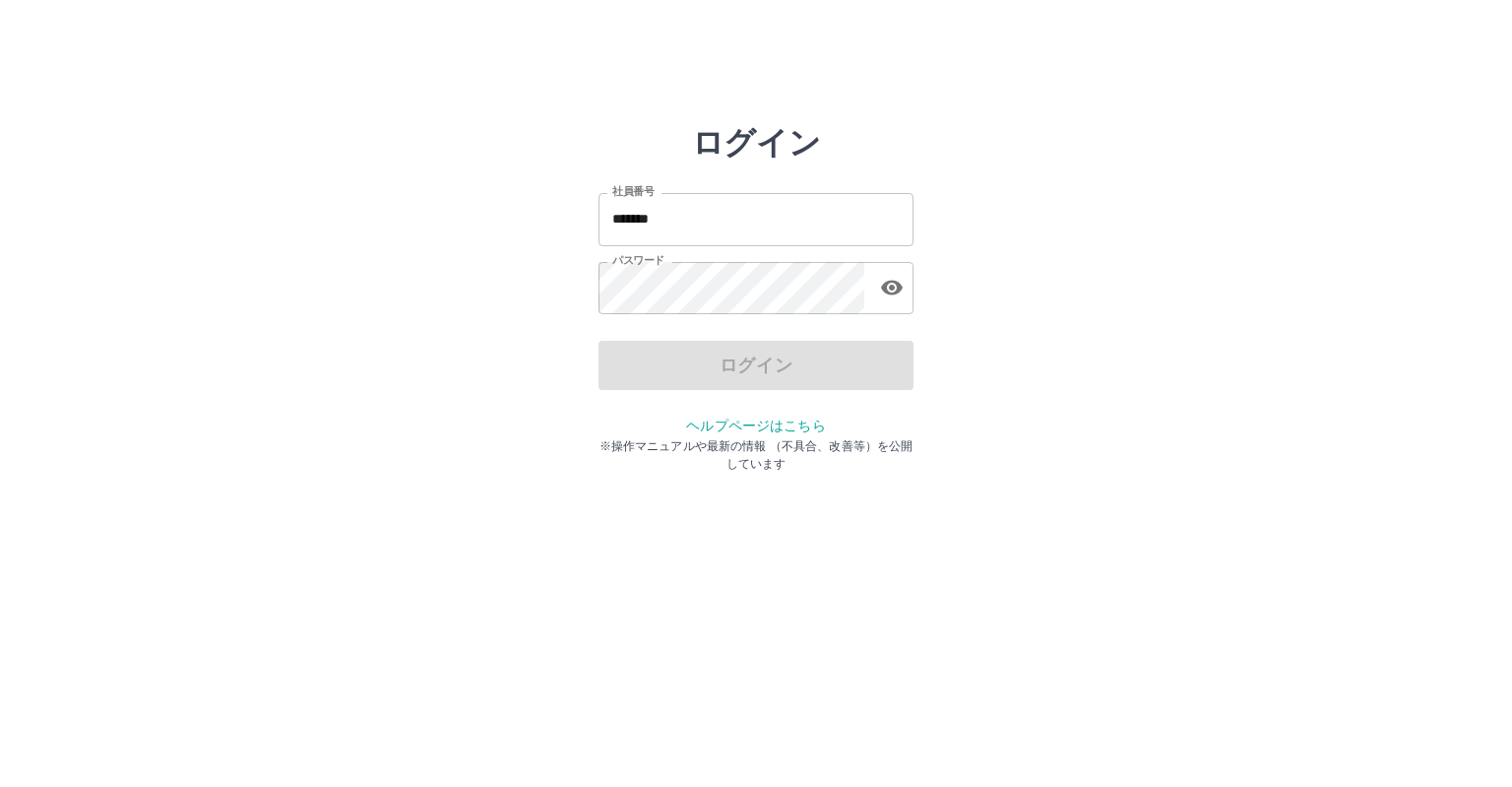 click on "ログイン" at bounding box center [756, 365] 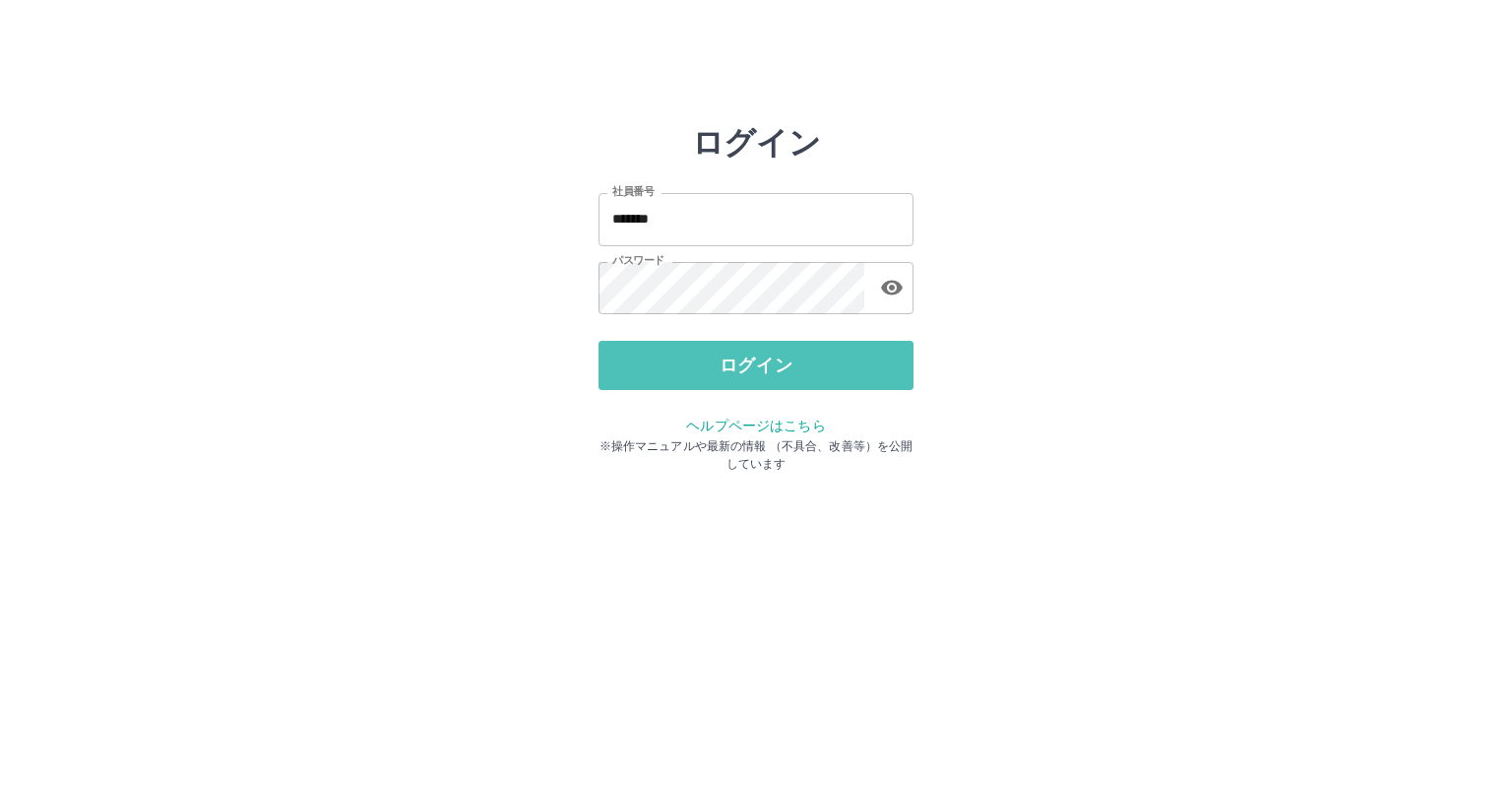 click on "ログイン" at bounding box center [756, 365] 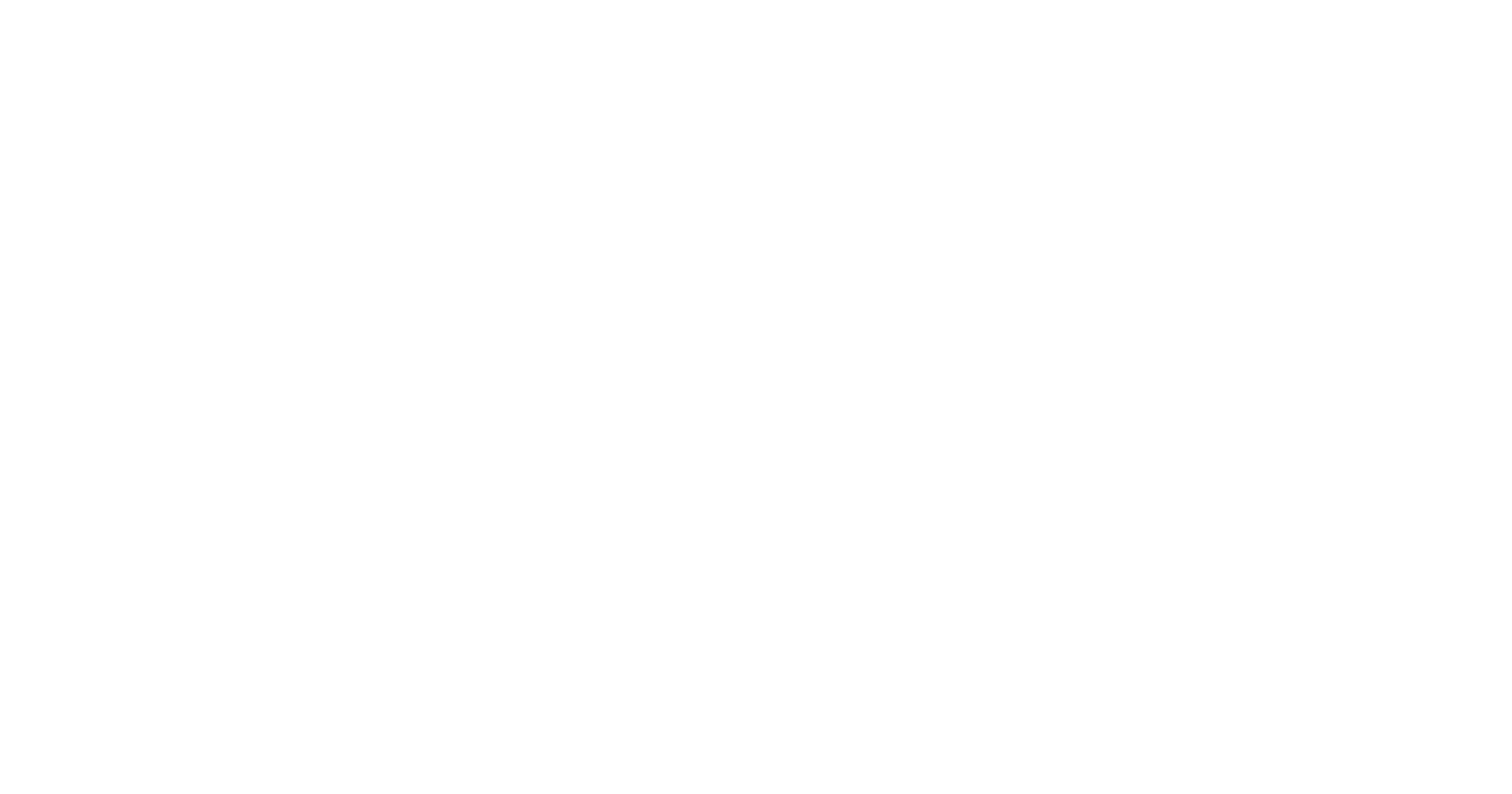 scroll, scrollTop: 0, scrollLeft: 0, axis: both 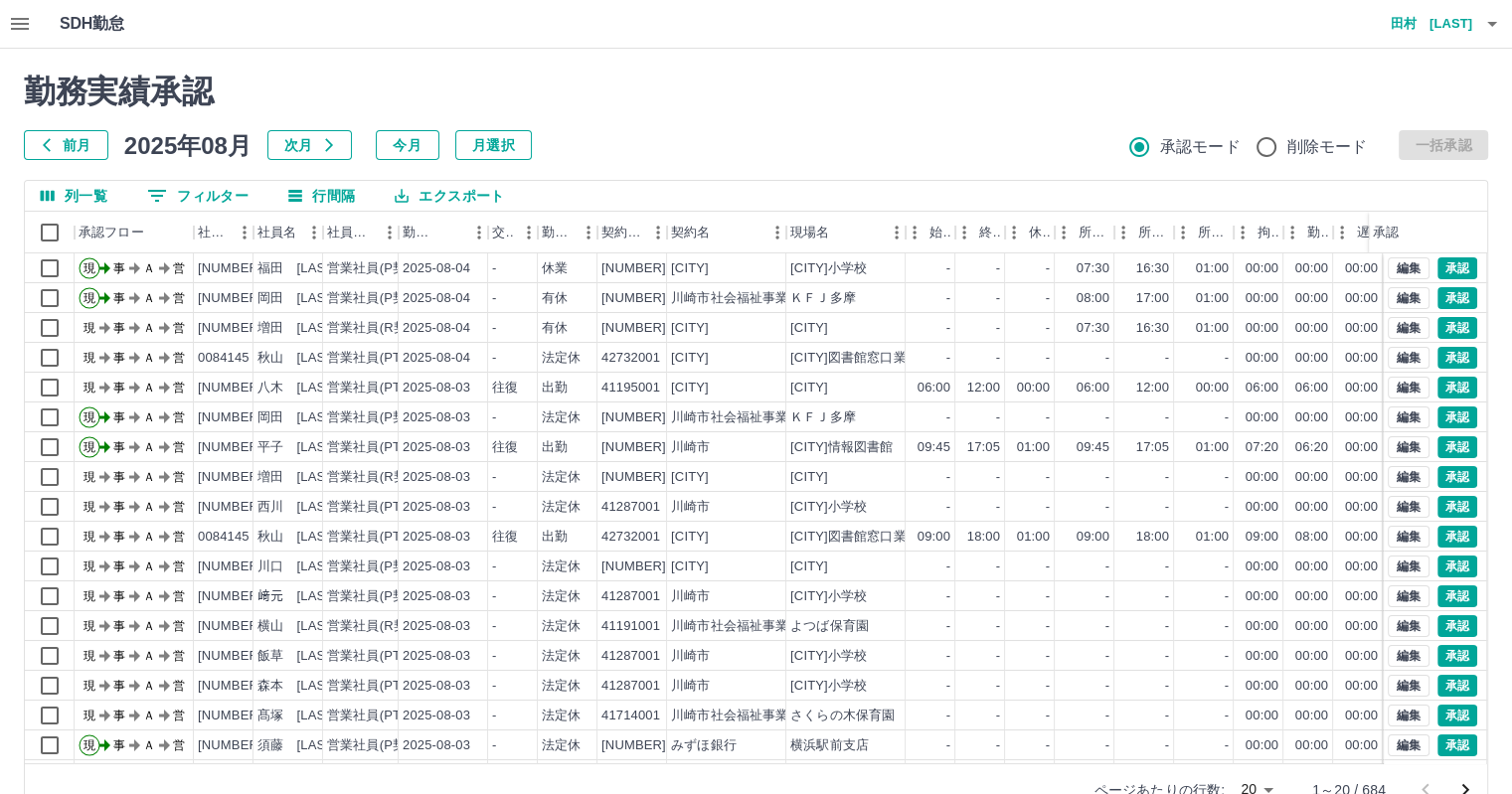 click on "前月" at bounding box center [66, 145] 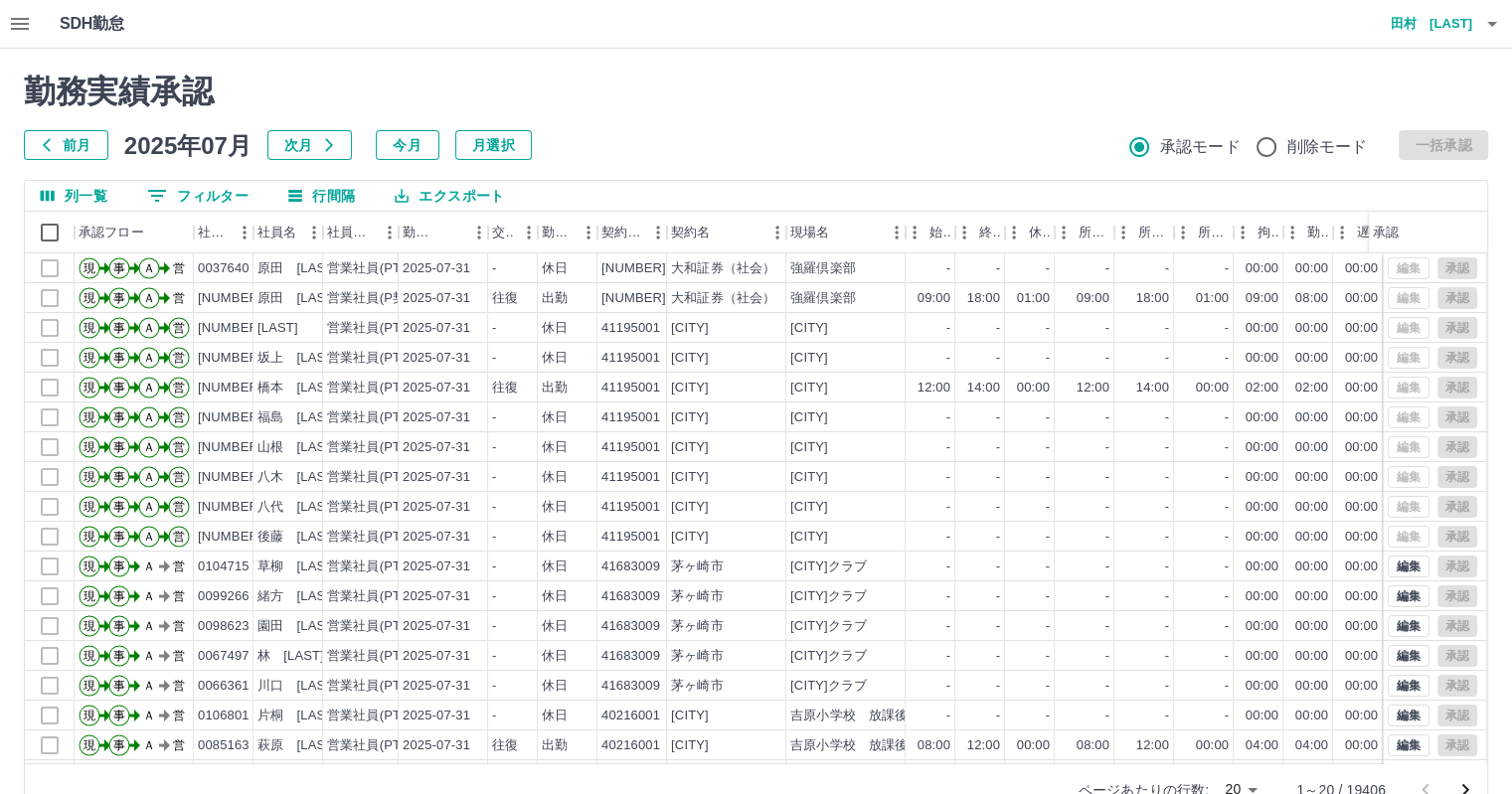 click on "前月 2025年07月 次月 今月 月選択 承認モード 削除モード 一括承認" at bounding box center [756, 145] 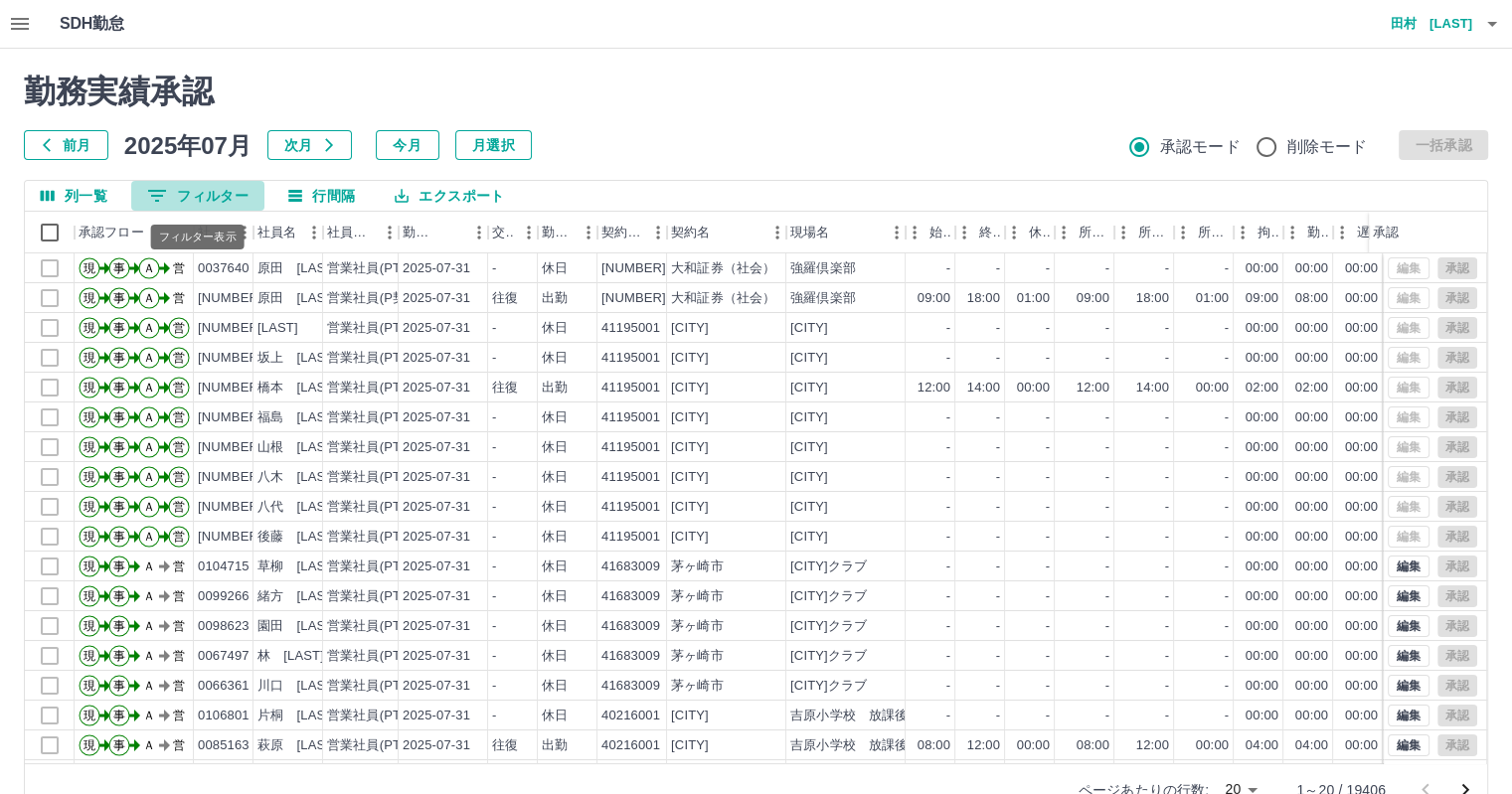 click 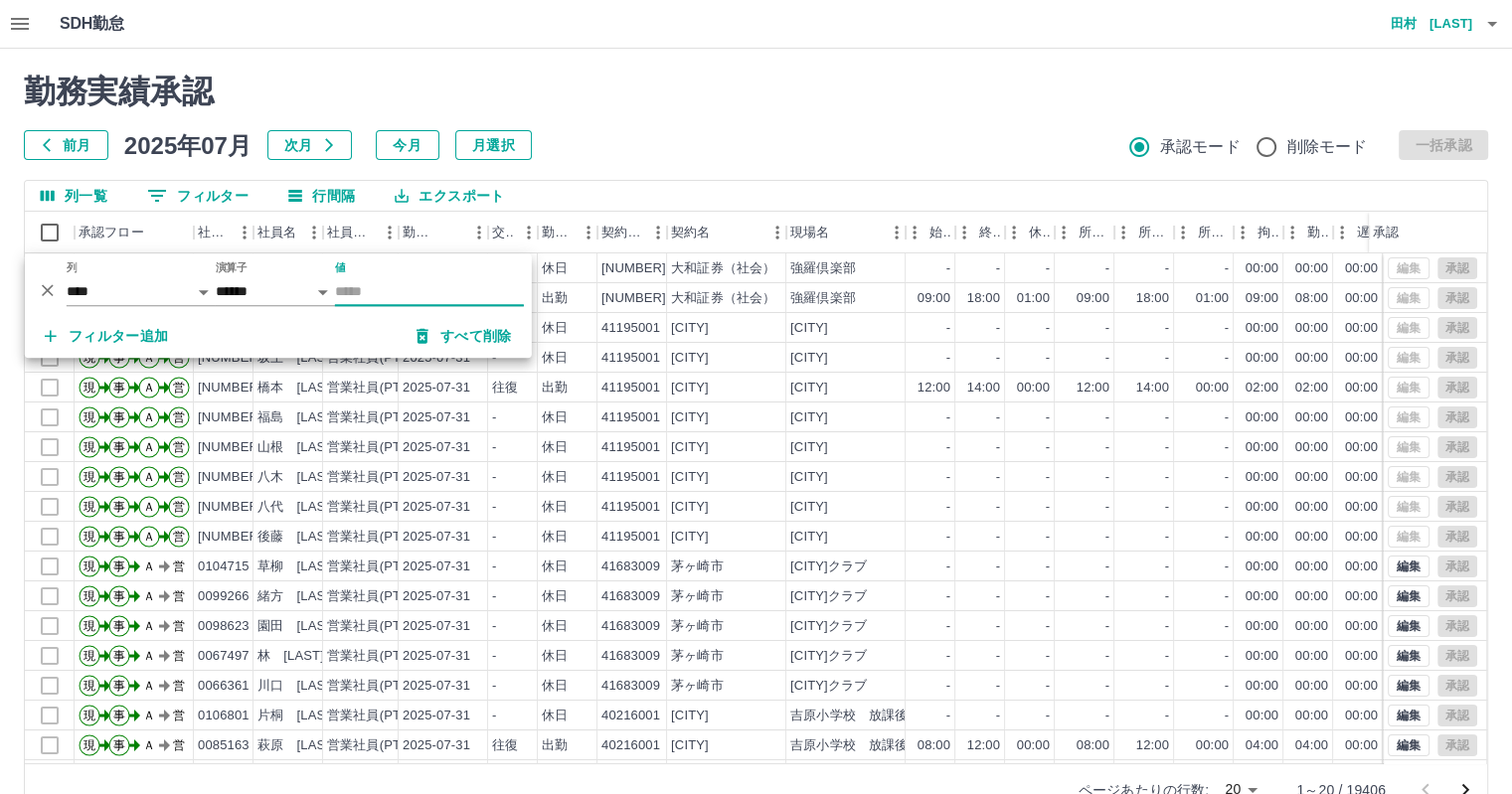 click on "値" at bounding box center (429, 291) 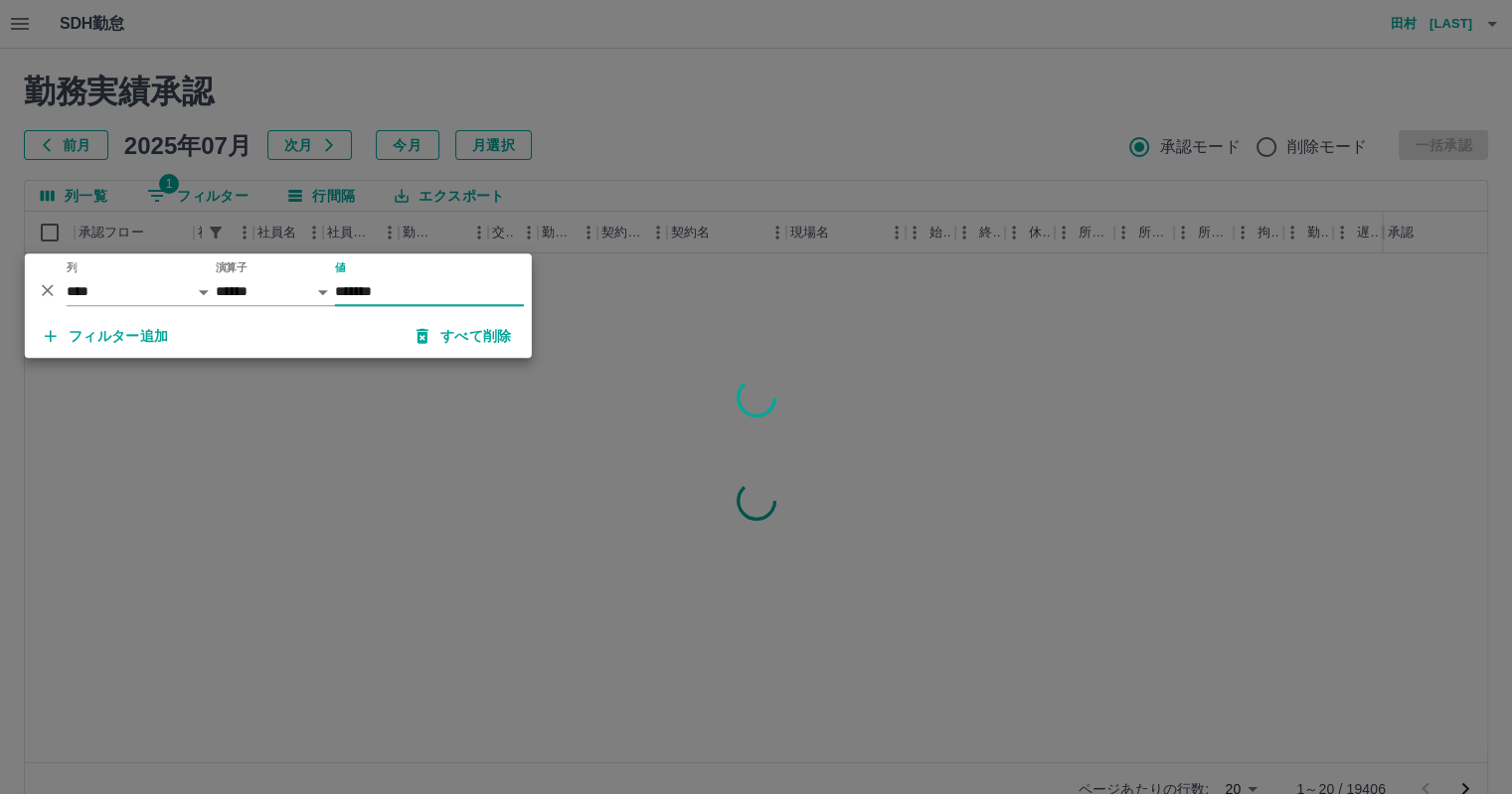 type on "*******" 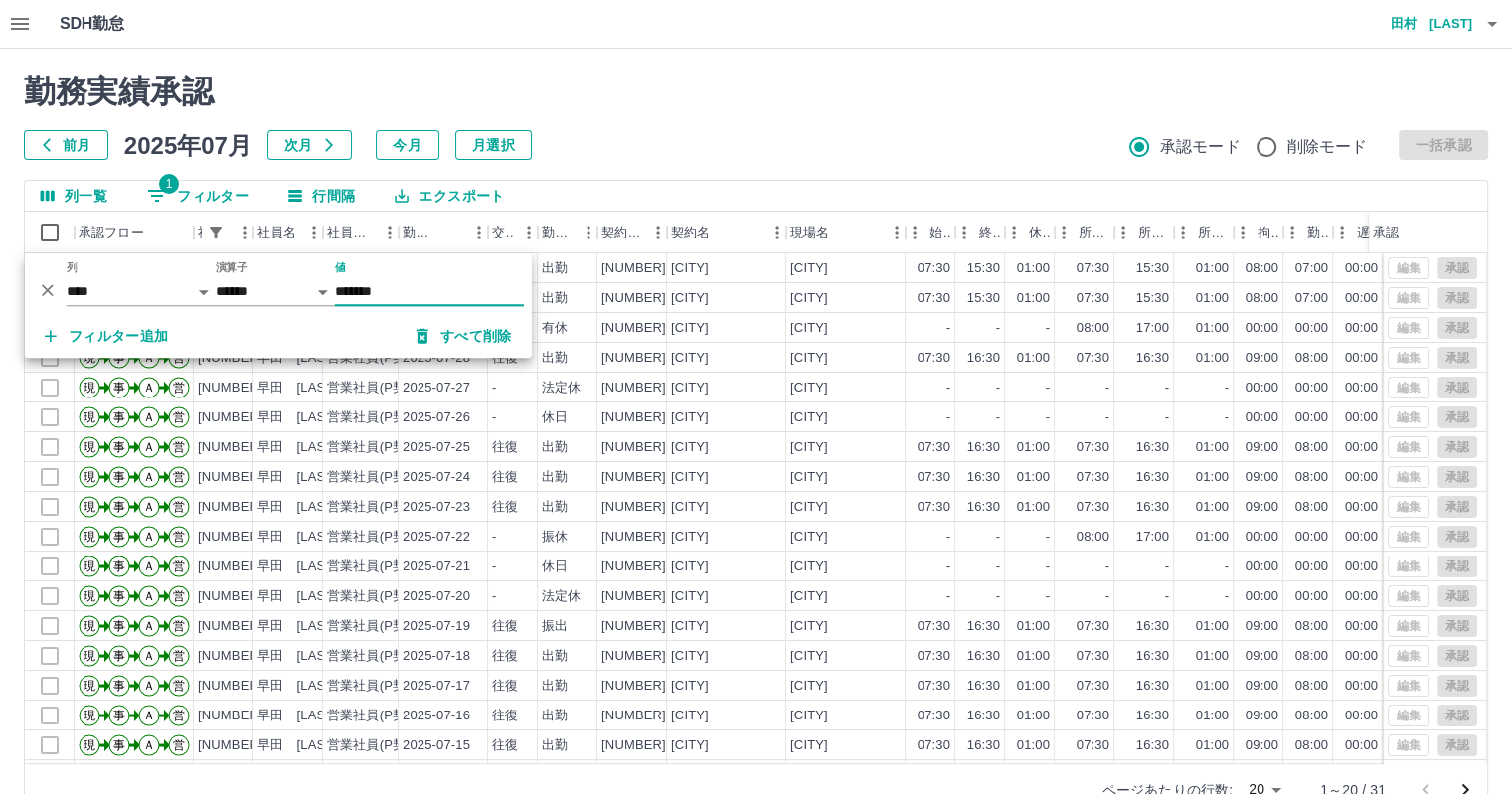 click on "勤務実績承認 前月 2025年07月 次月 今月 月選択 承認モード 削除モード 一括承認" at bounding box center (756, 116) 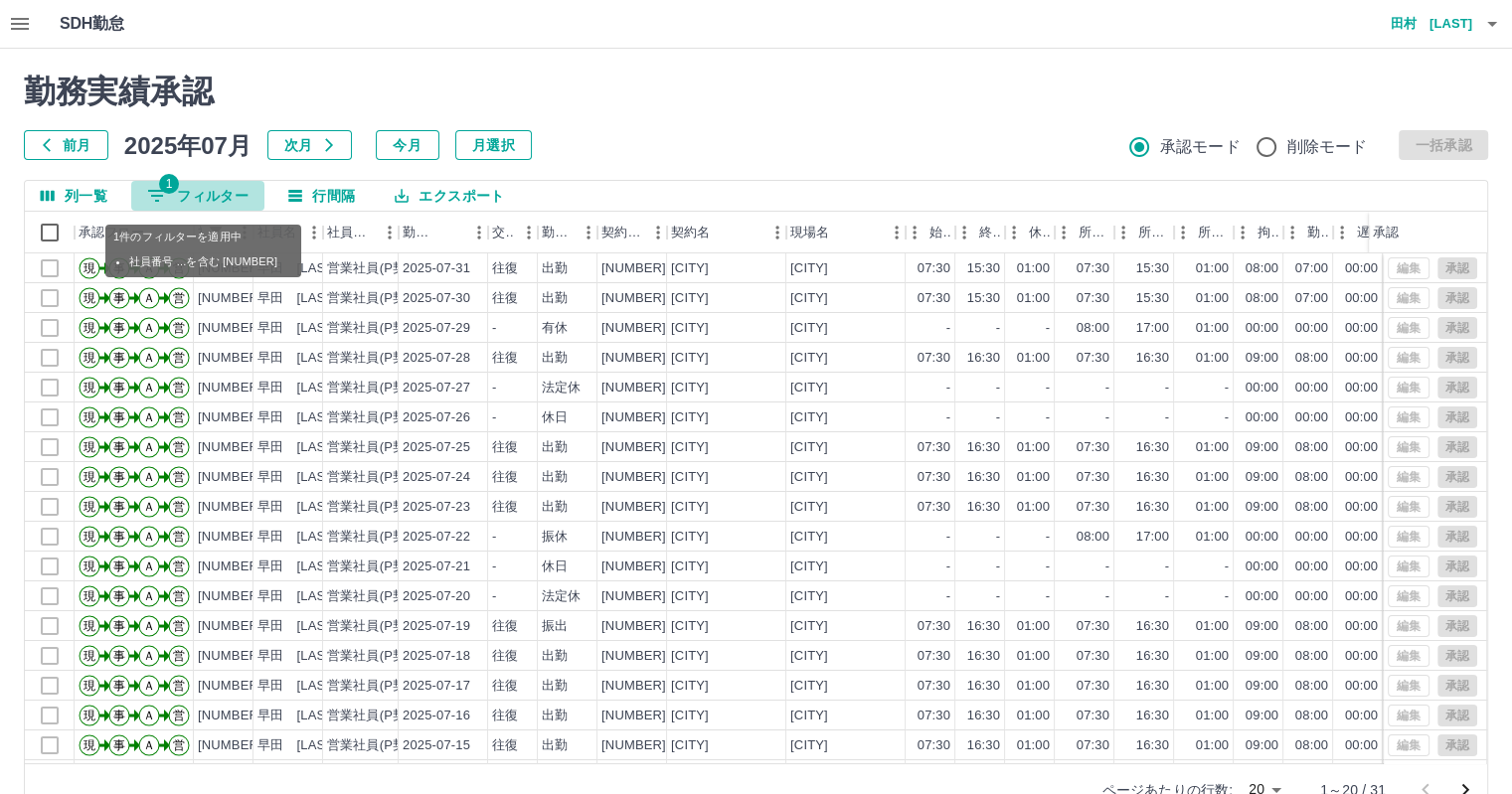 click on "1 フィルター" at bounding box center [198, 196] 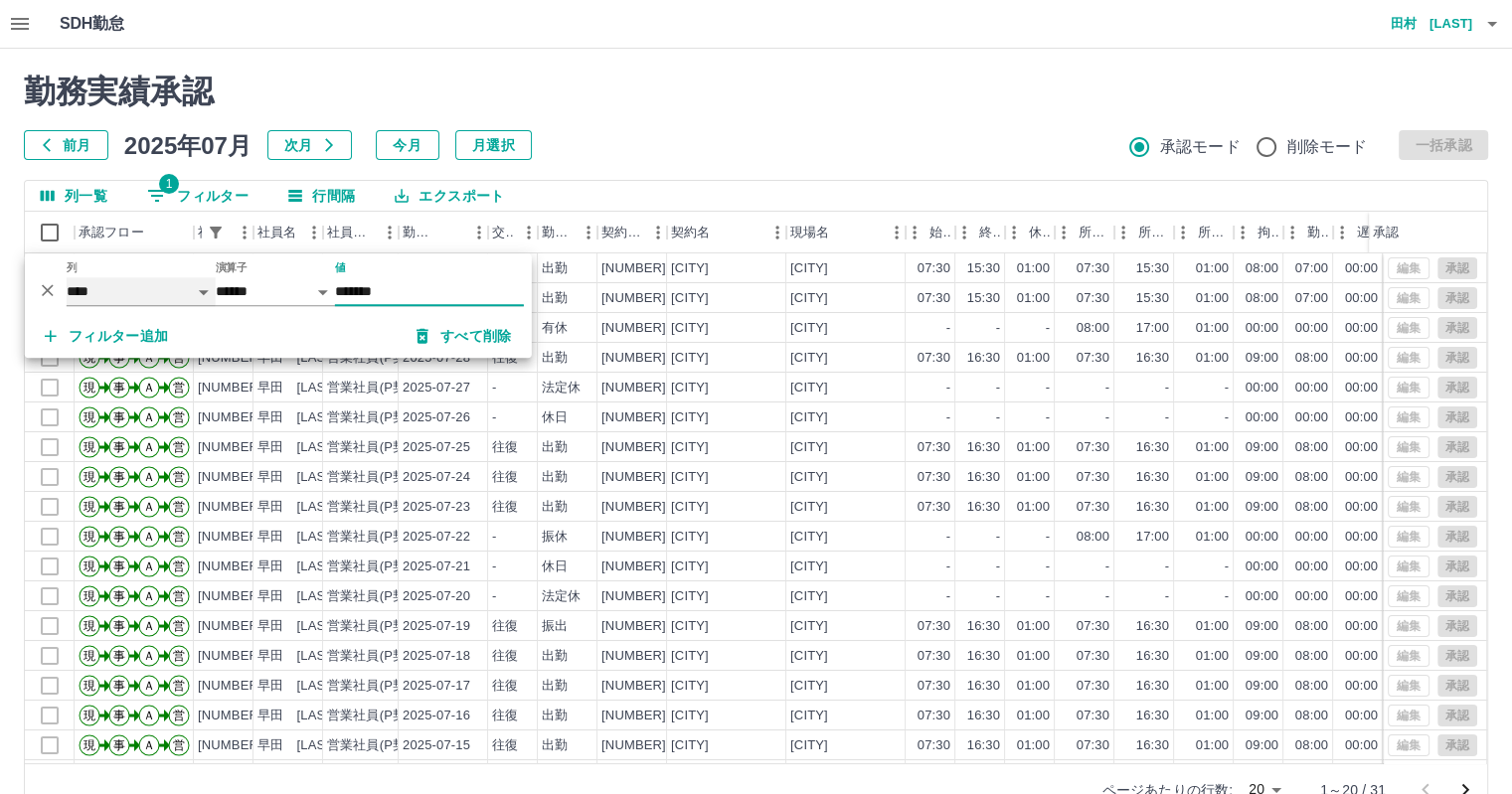 click on "**** *** **** *** *** **** ***** *** *** ** ** ** **** **** **** ** ** *** **** *****" at bounding box center [141, 291] 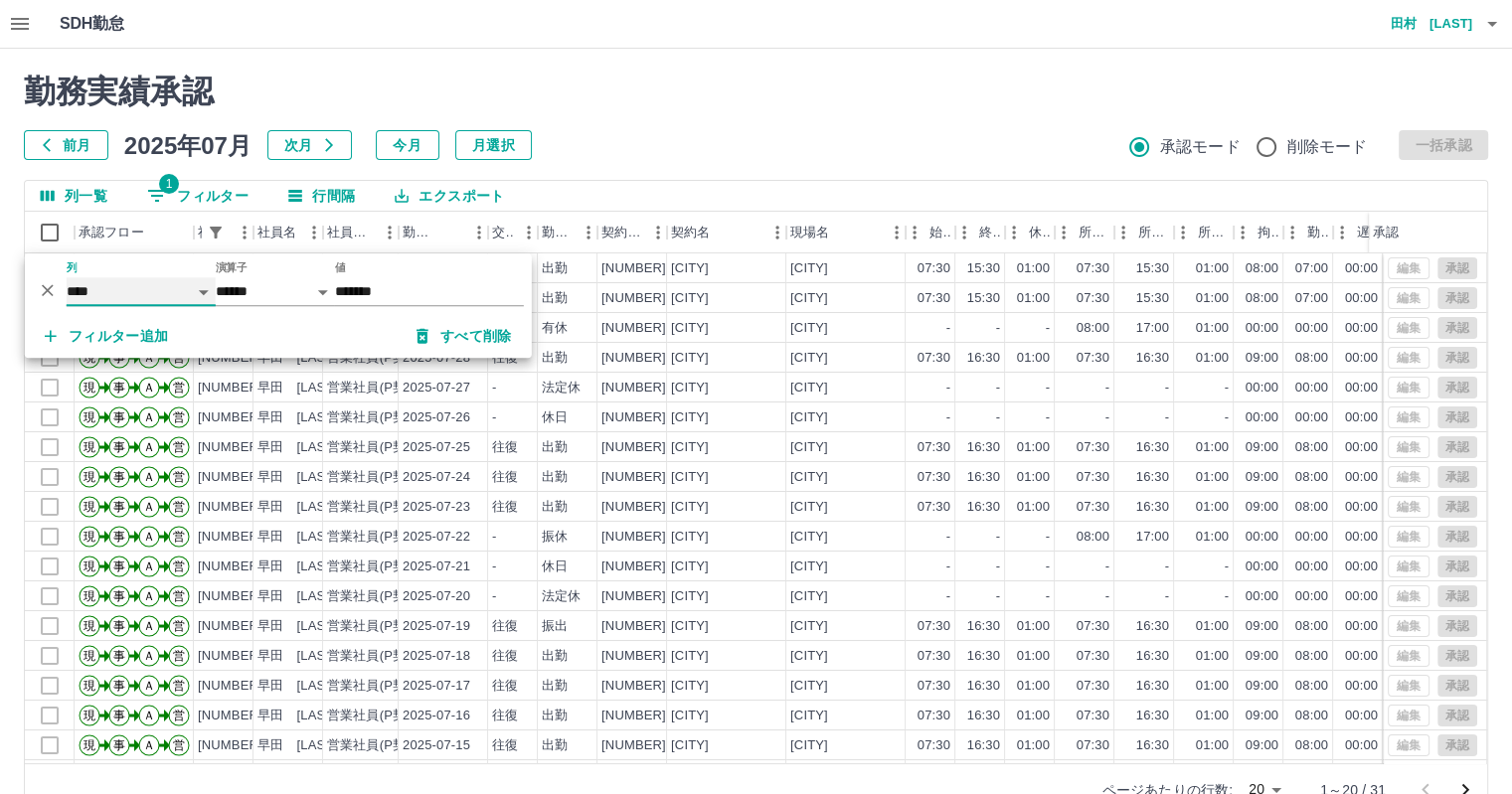click on "**** *** **** *** *** **** ***** *** *** ** ** ** **** **** **** ** ** *** **** *****" at bounding box center [141, 291] 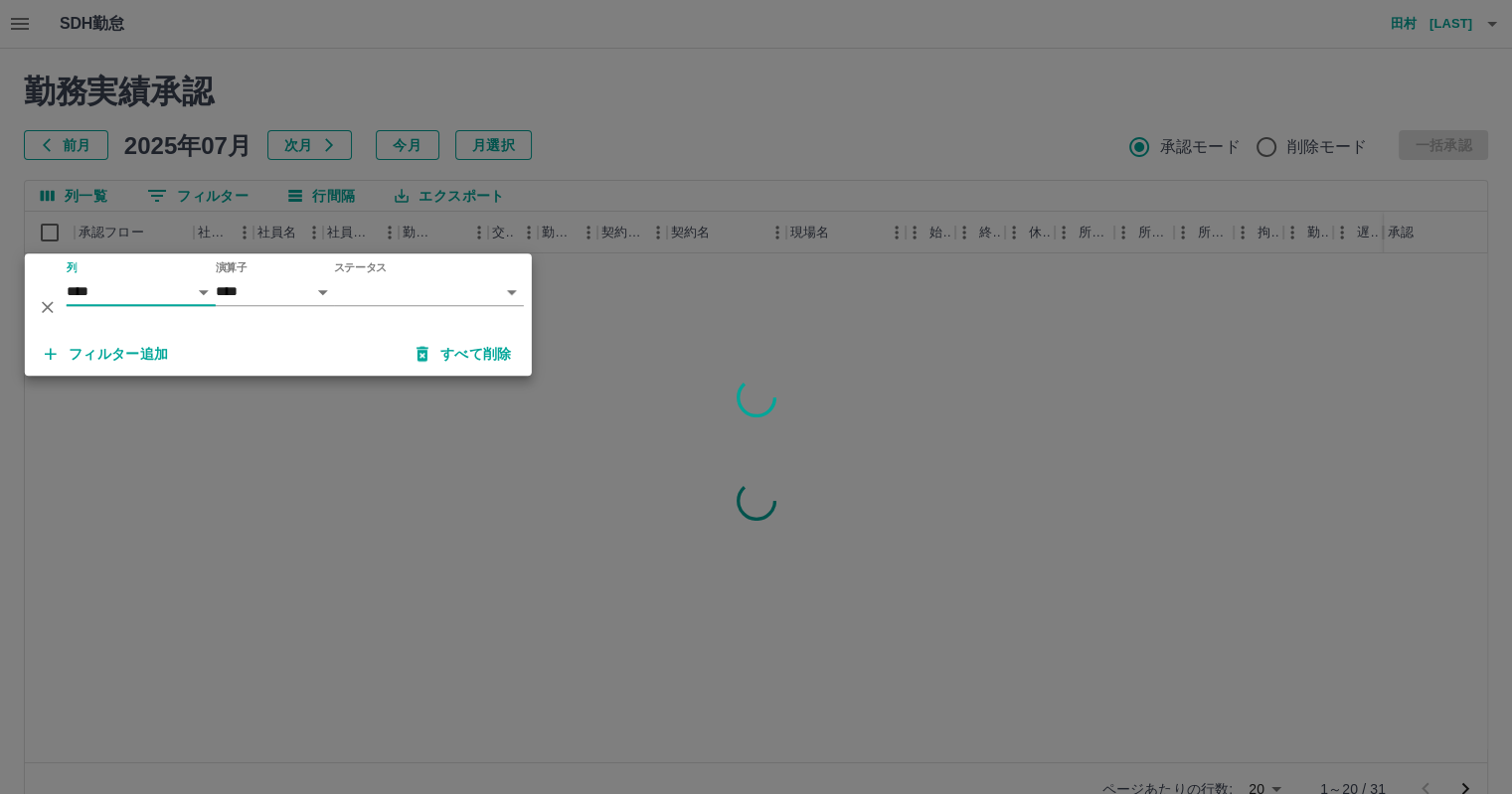 click on "SDH勤怠 田村　美幸 勤務実績承認 前月 2025年07月 次月 今月 月選択 承認モード 削除モード 一括承認 列一覧 0 フィルター 行間隔 エクスポート 承認フロー 社員番号 社員名 社員区分 勤務日 交通費 勤務区分 契約コード 契約名 現場名 始業 終業 休憩 所定開始 所定終業 所定休憩 拘束 勤務 遅刻等 コメント ステータス 承認 ページあたりの行数: 20 ** 1～20 / 31 SDH勤怠 *** ** 列 **** *** **** *** *** **** ***** *** *** ** ** ** **** **** **** ** ** *** **** ***** 演算子 **** ****** ステータス ​ ********* フィルター追加 すべて削除" at bounding box center (756, 419) 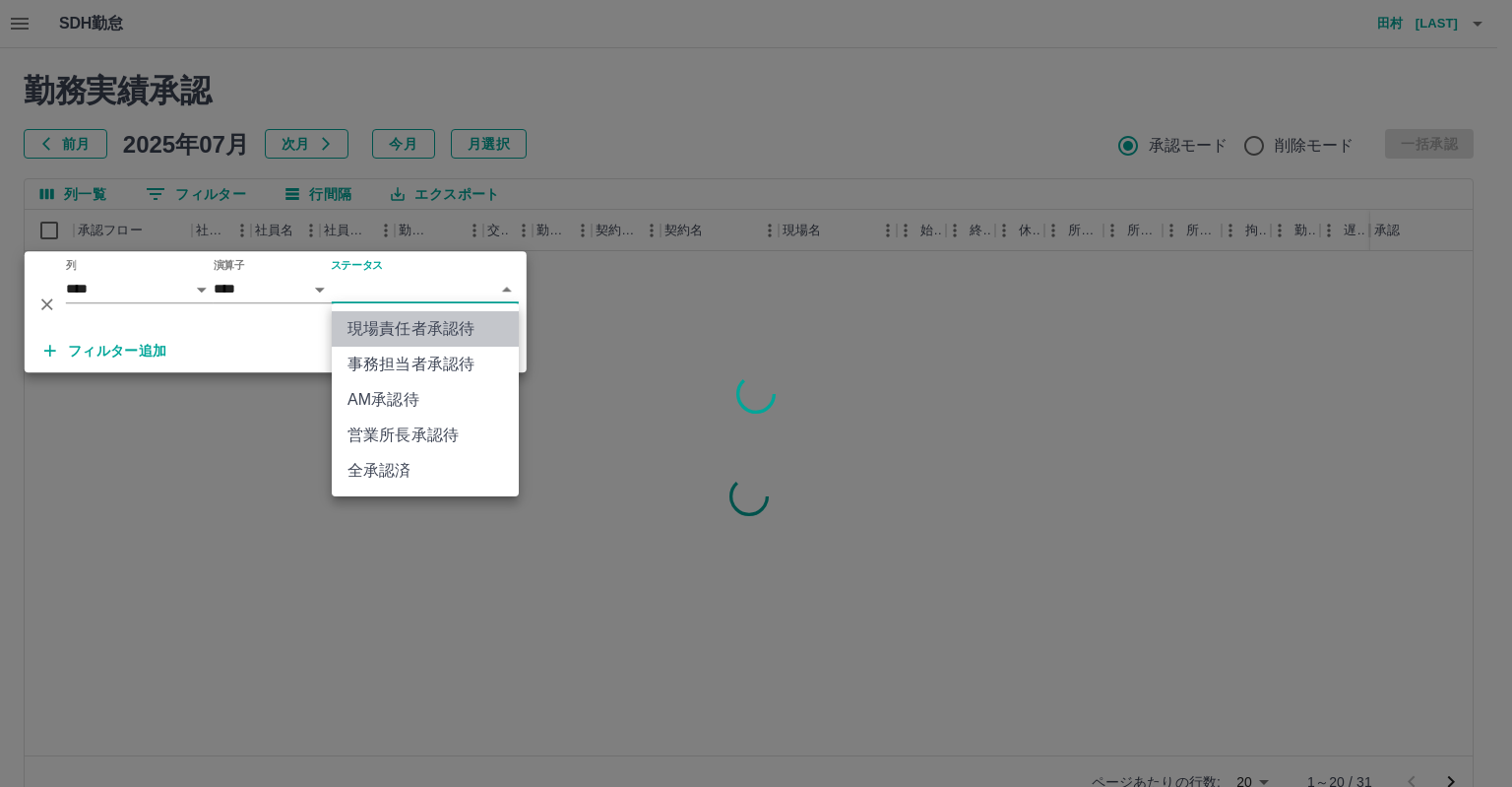 click on "現場責任者承認待" at bounding box center [425, 329] 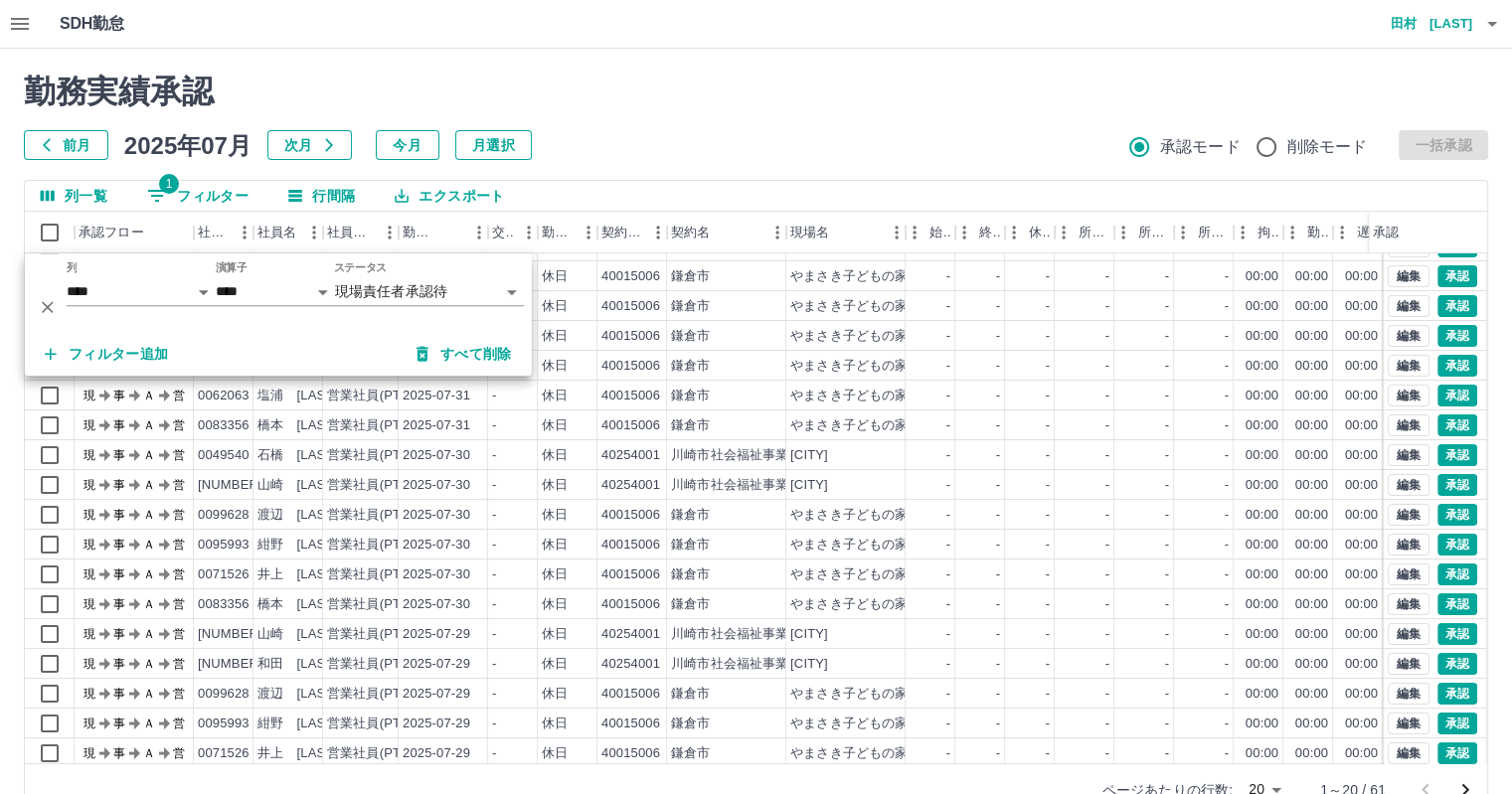 scroll, scrollTop: 100, scrollLeft: 0, axis: vertical 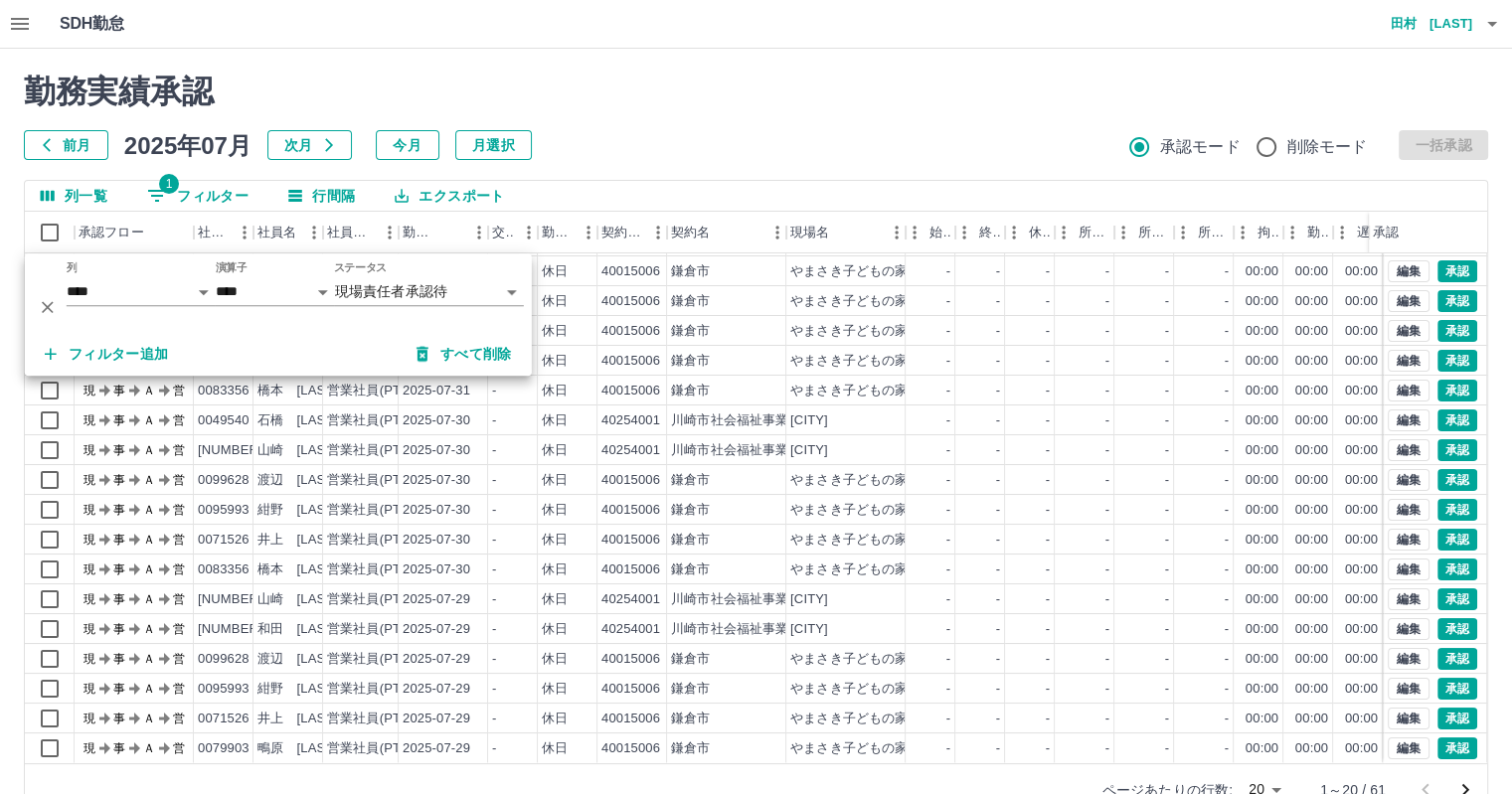 click 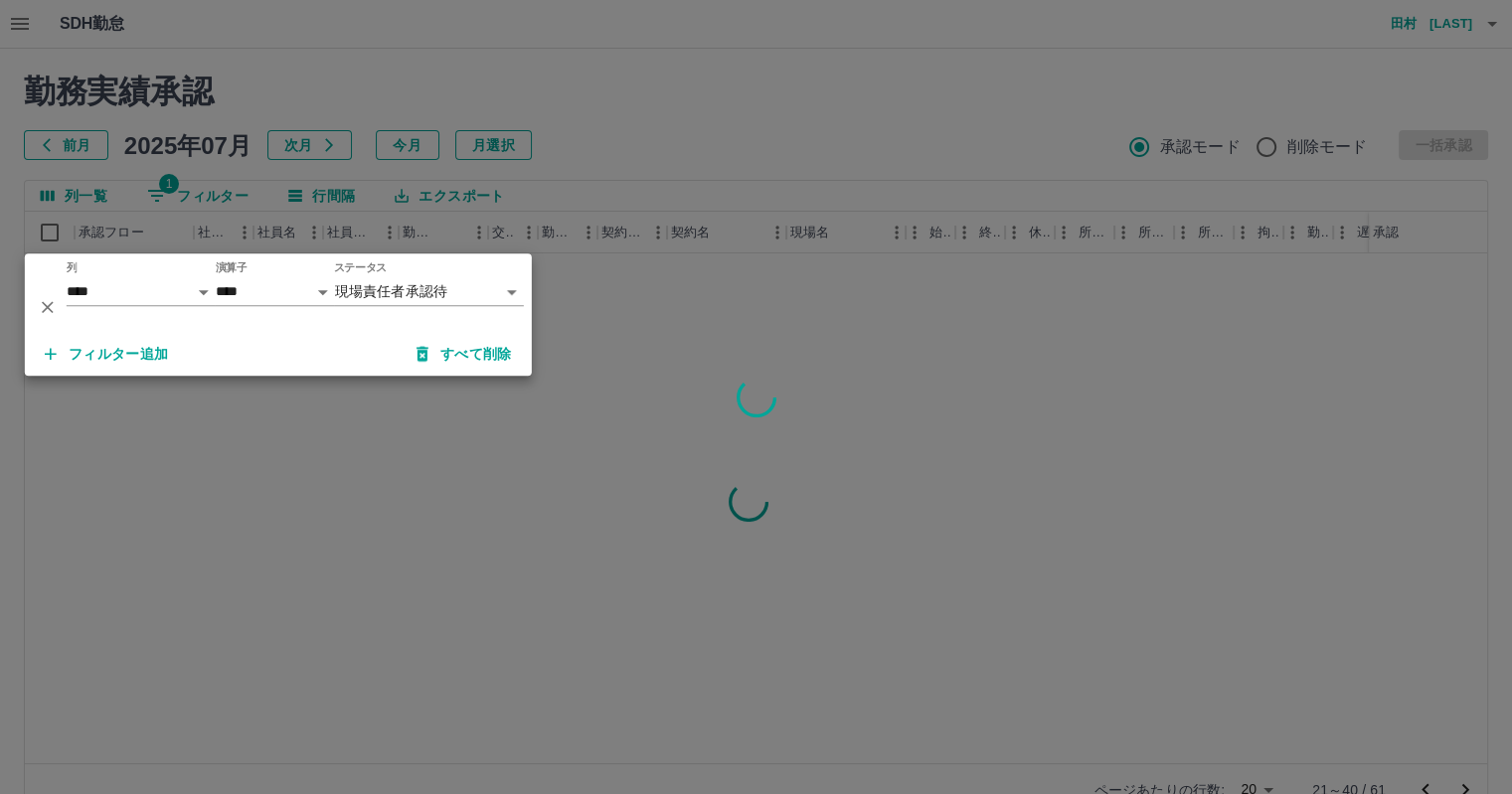 scroll, scrollTop: 0, scrollLeft: 0, axis: both 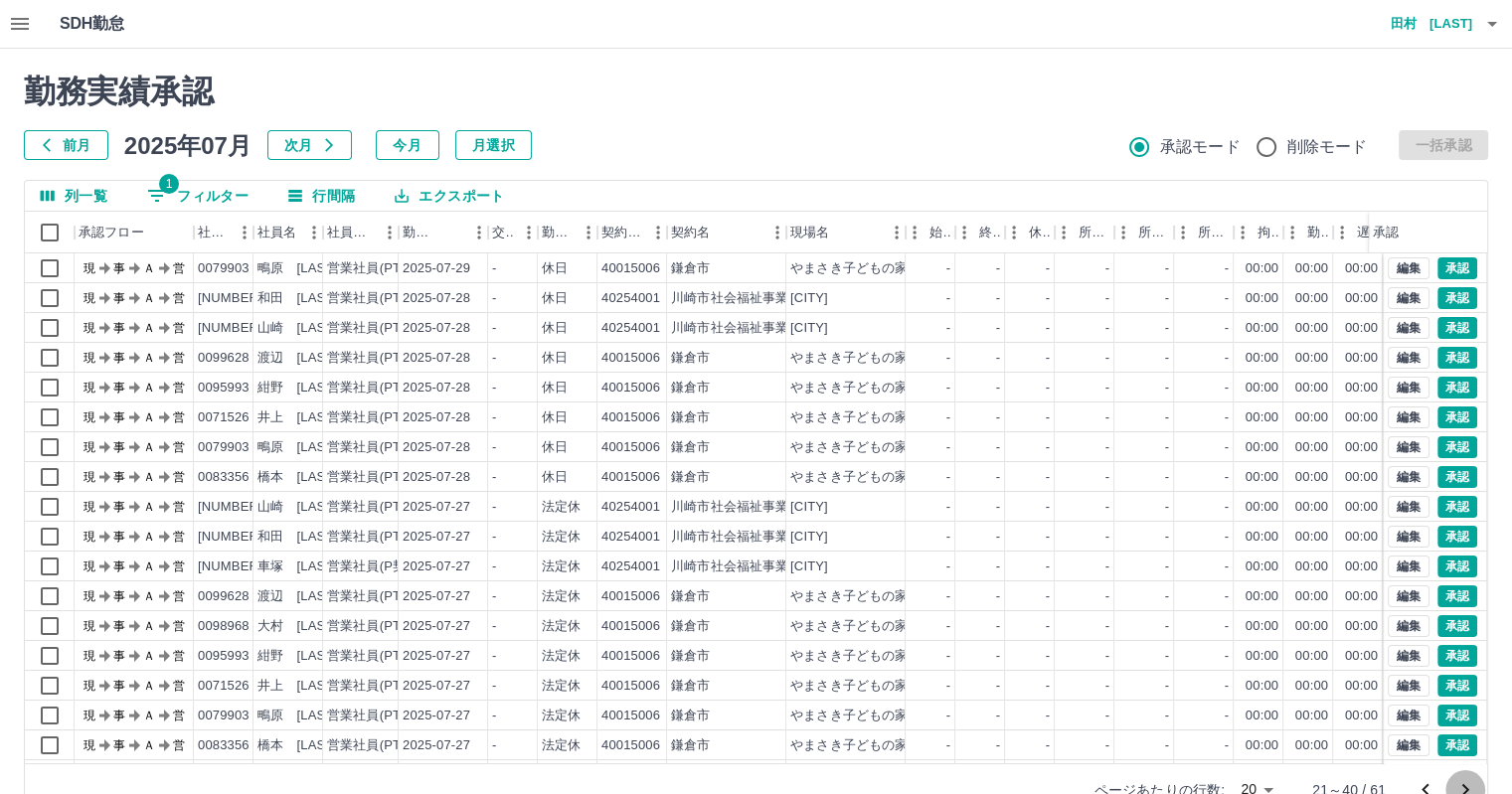 click 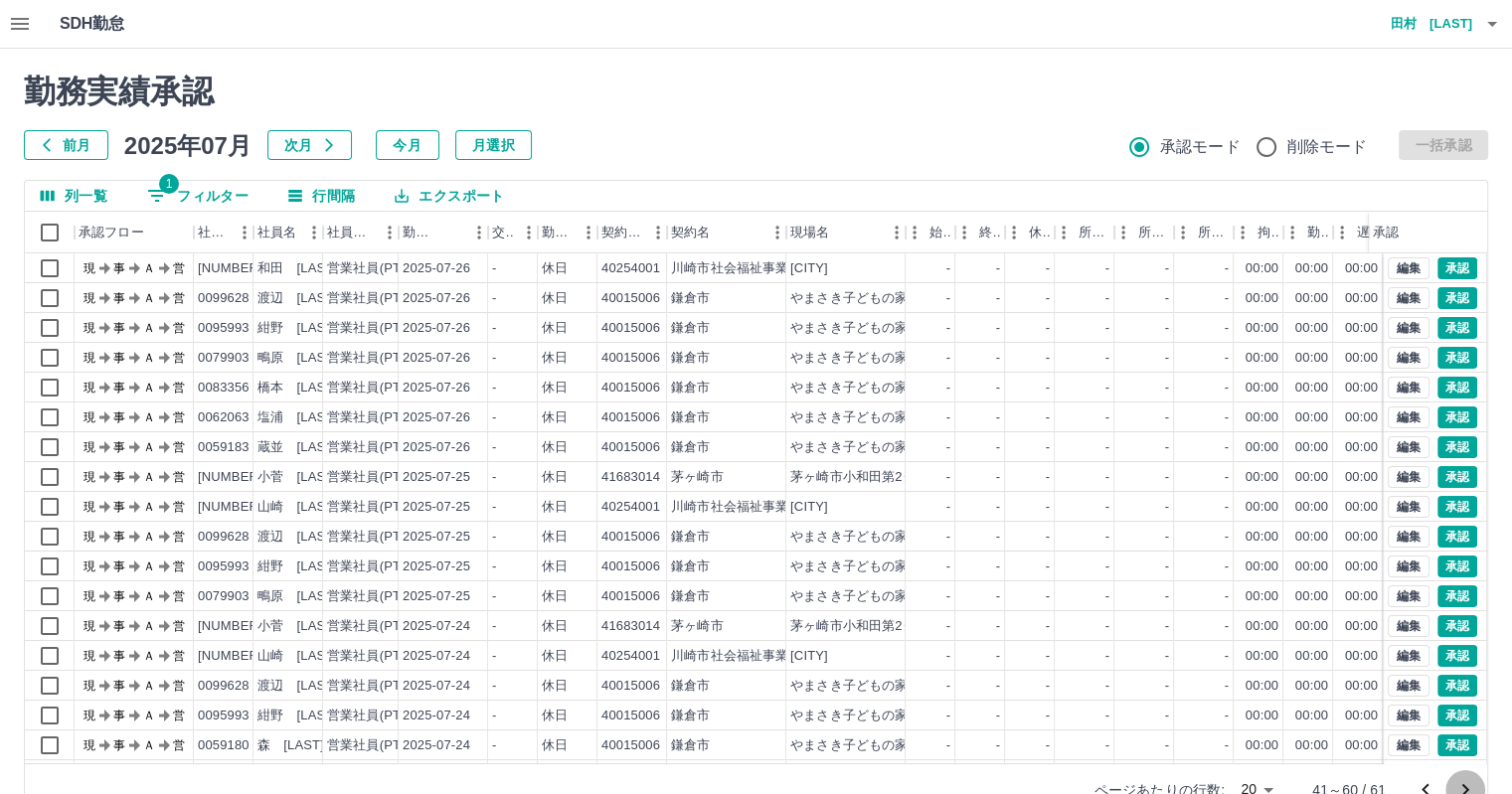 click 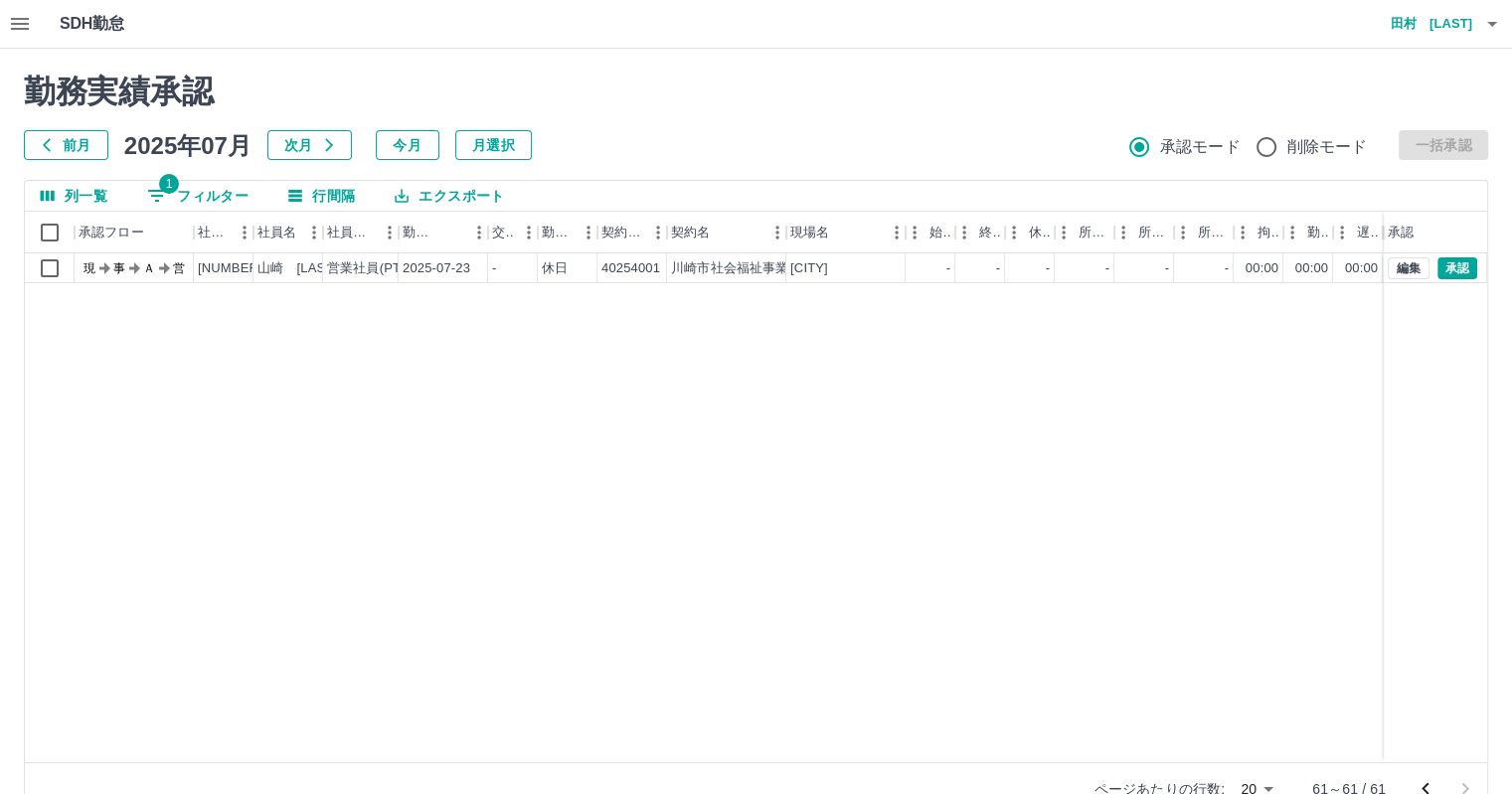 click on "1 フィルター" at bounding box center (198, 196) 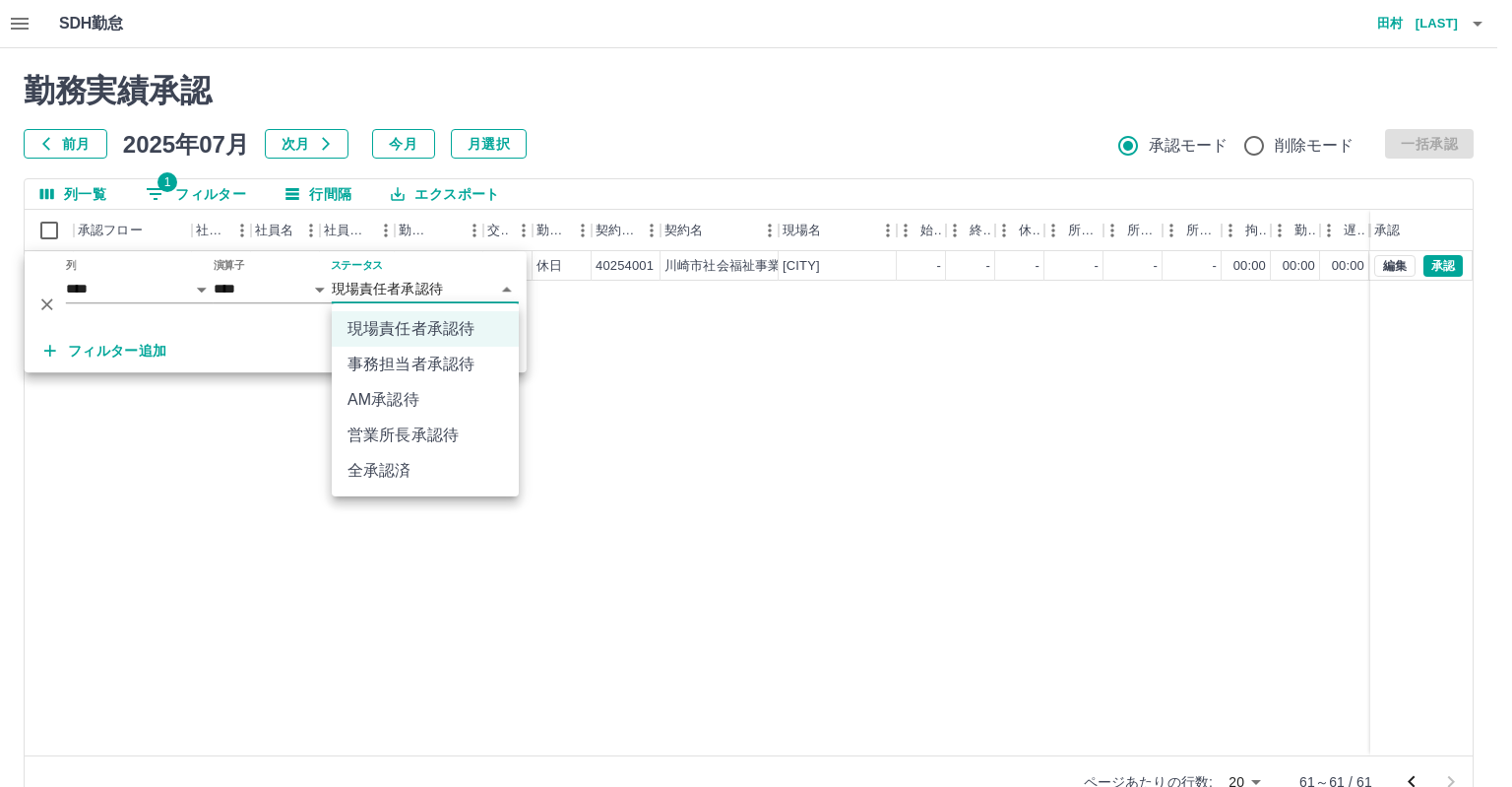 click on "**********" at bounding box center [756, 416] 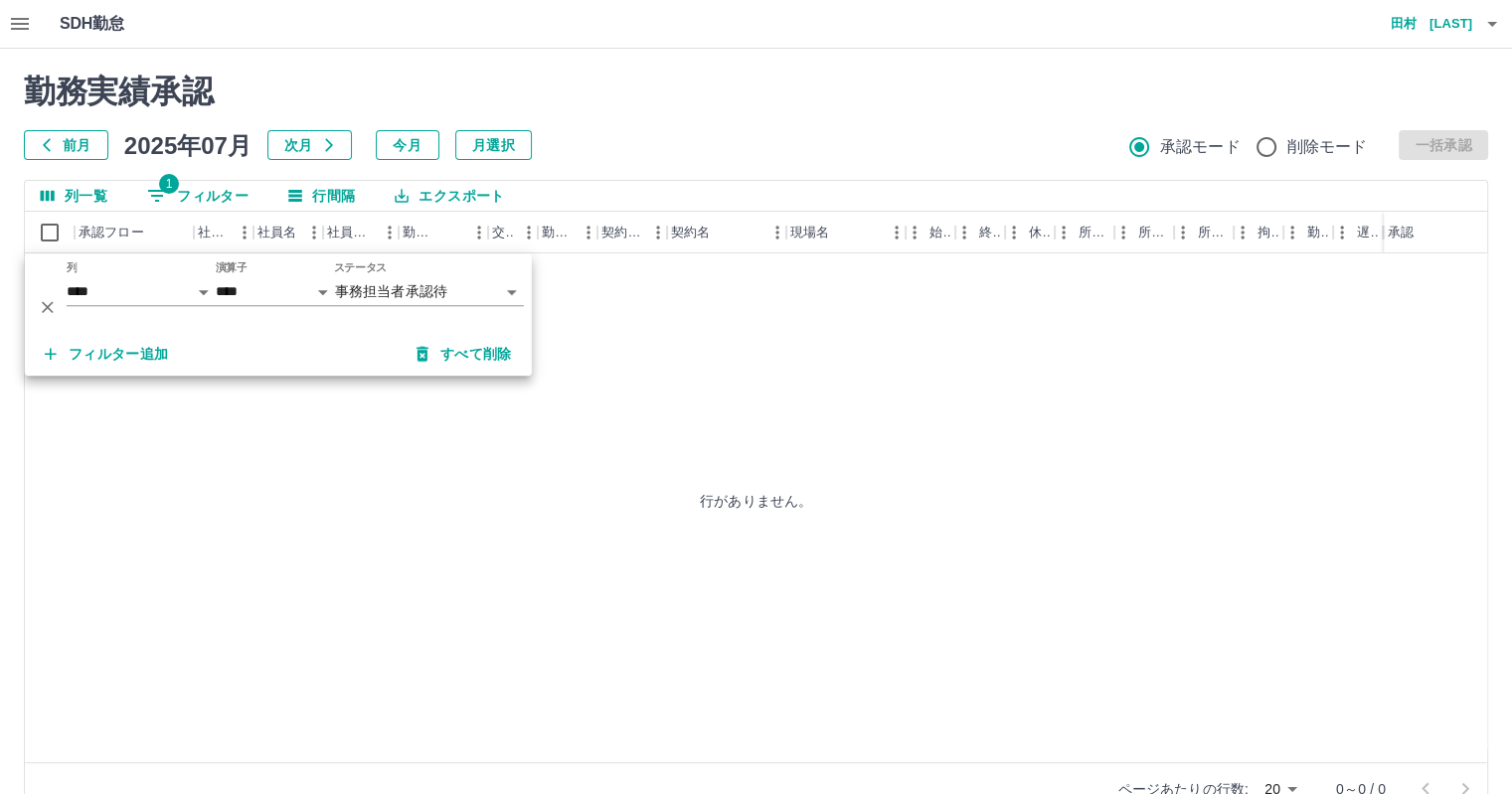 click on "**********" at bounding box center [756, 419] 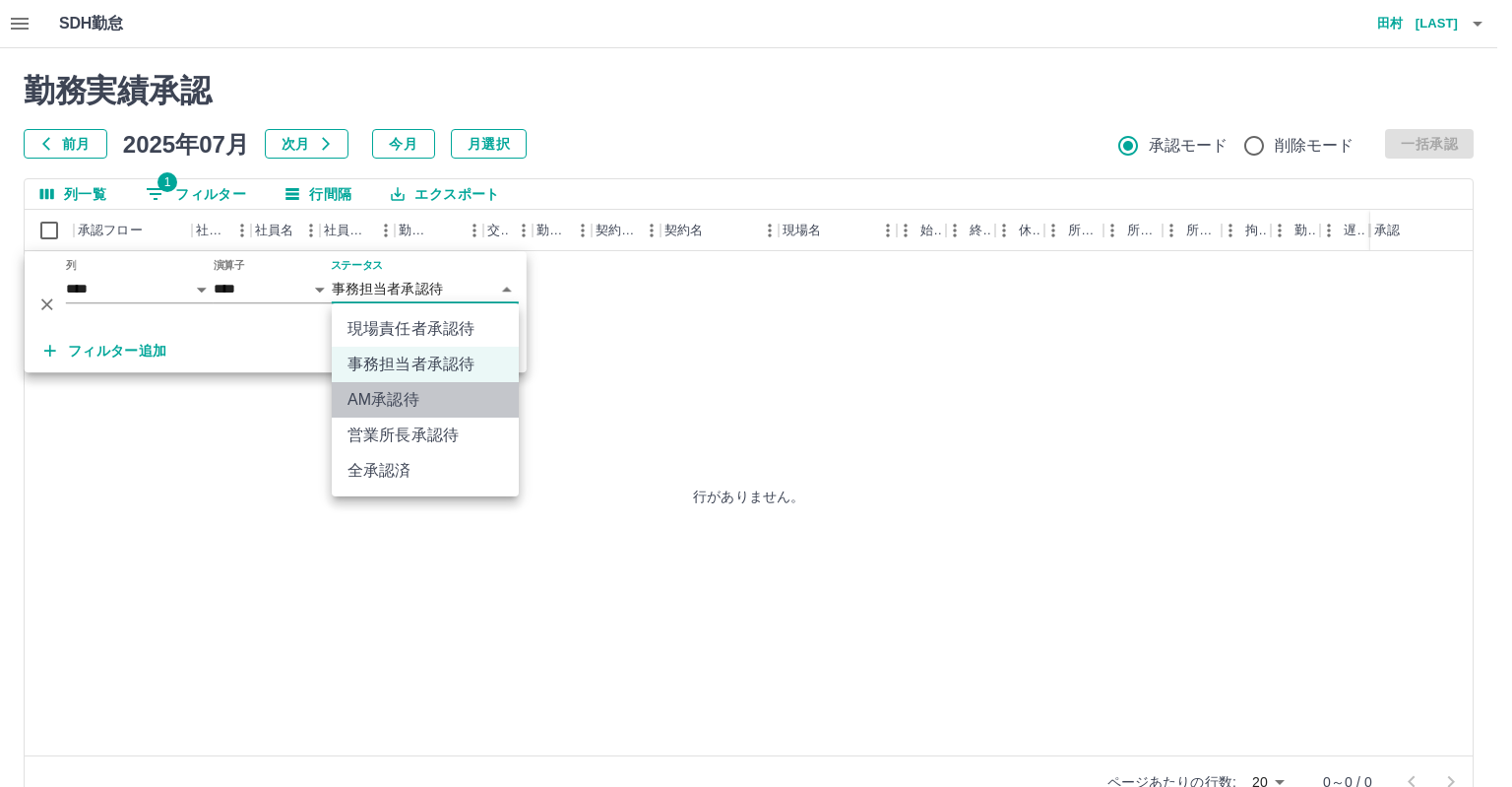 click on "AM承認待" at bounding box center (425, 400) 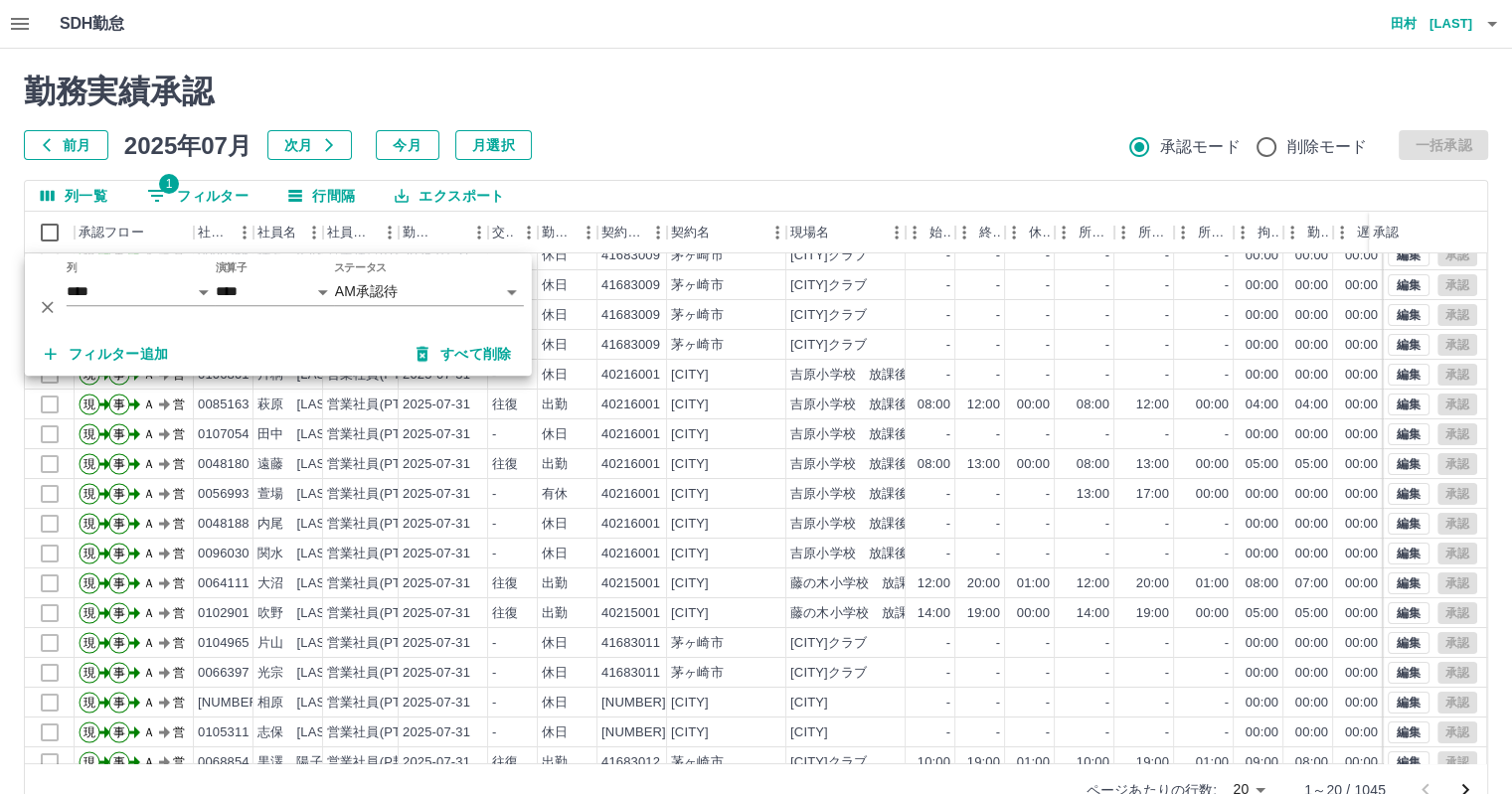 scroll, scrollTop: 100, scrollLeft: 0, axis: vertical 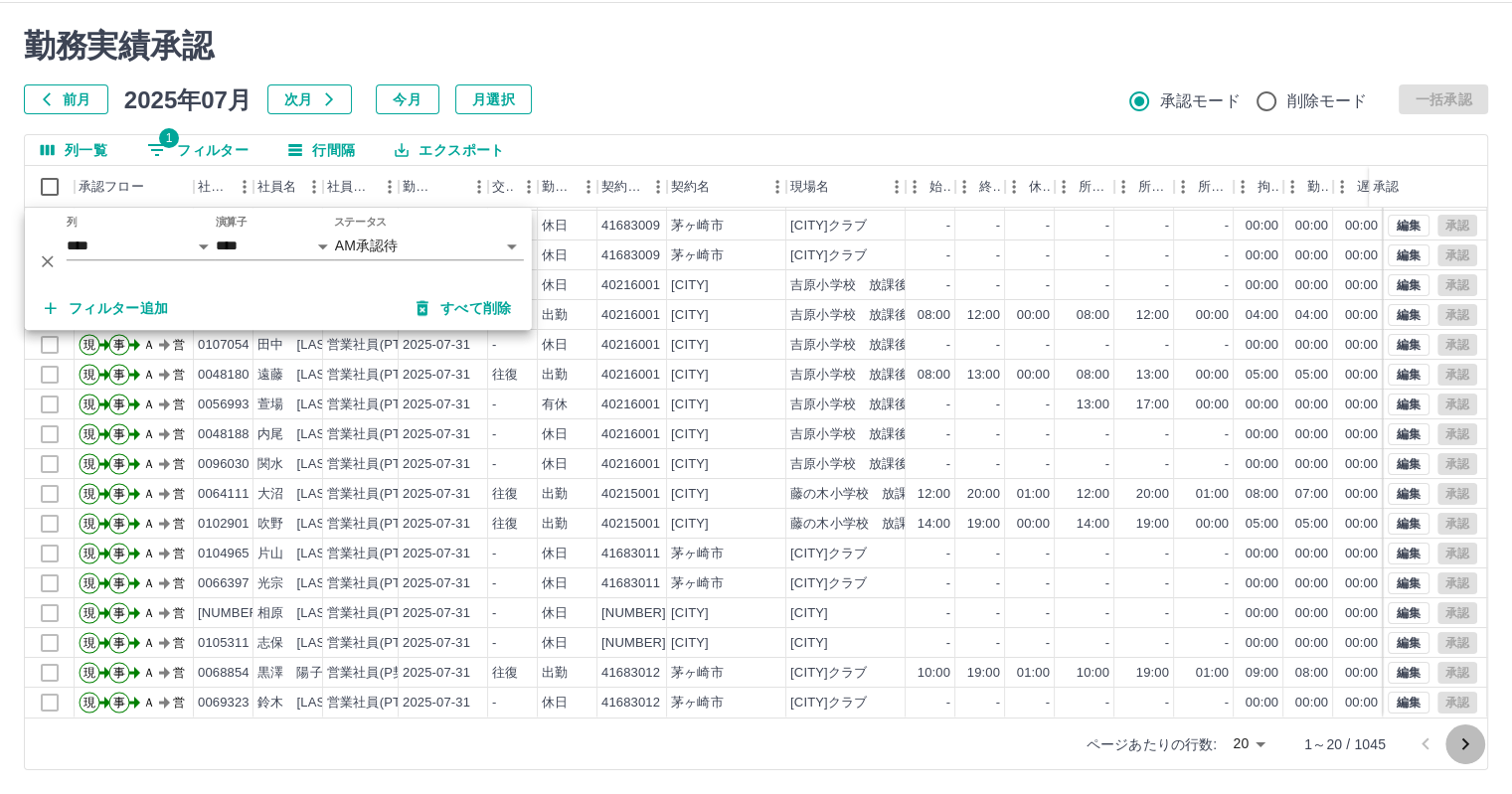 click 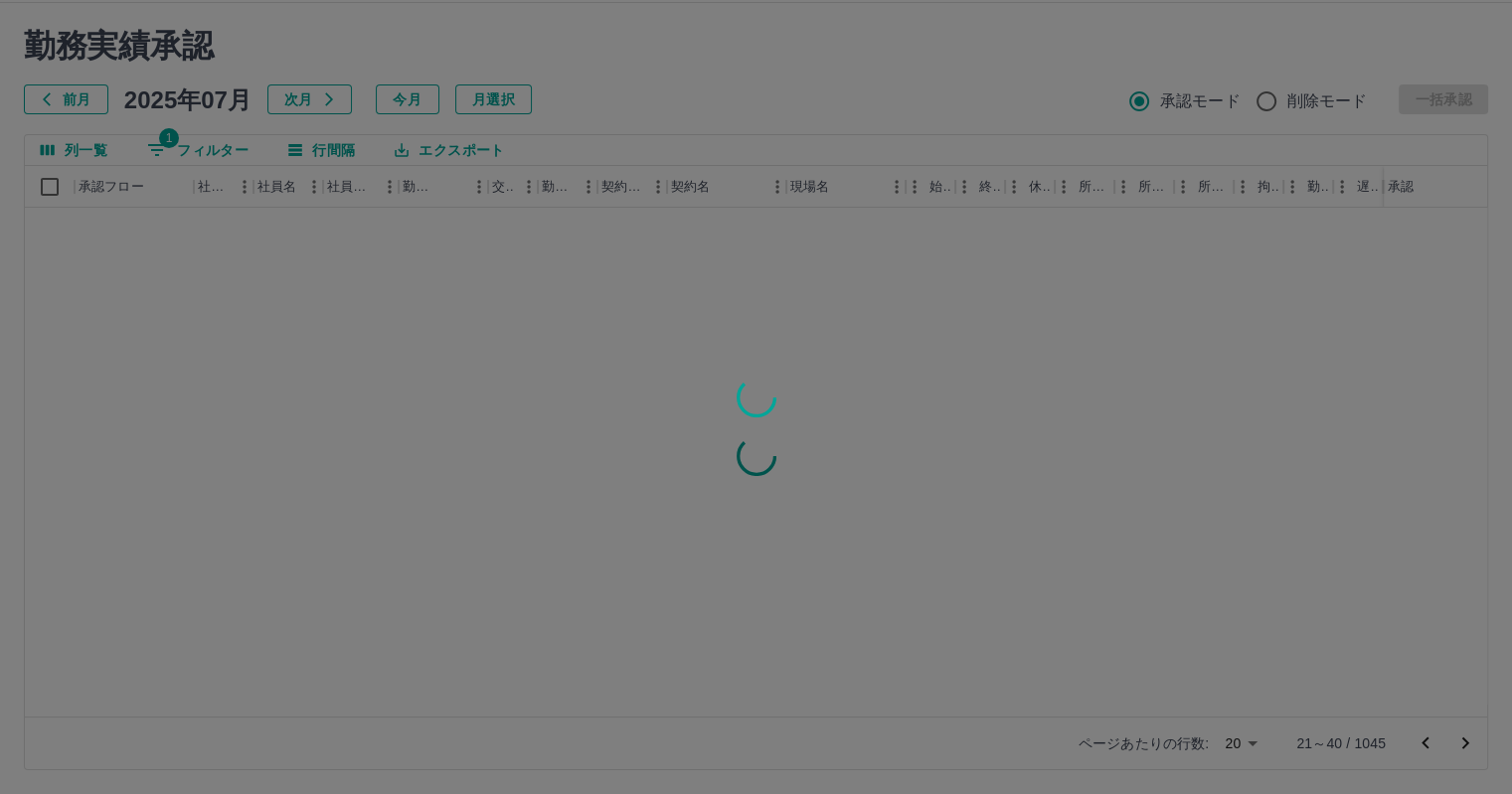 scroll, scrollTop: 0, scrollLeft: 0, axis: both 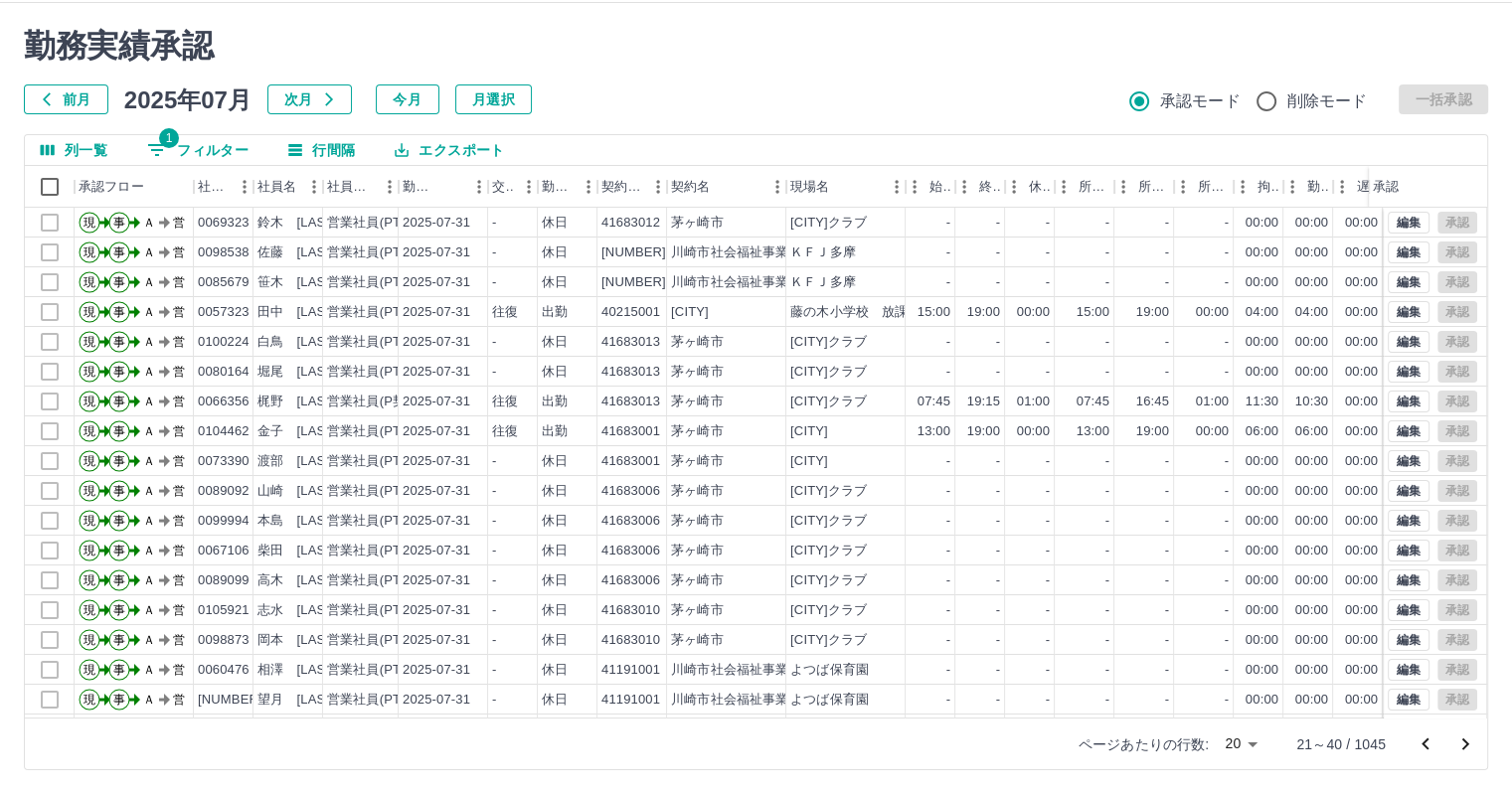 click on "1 フィルター" at bounding box center (198, 150) 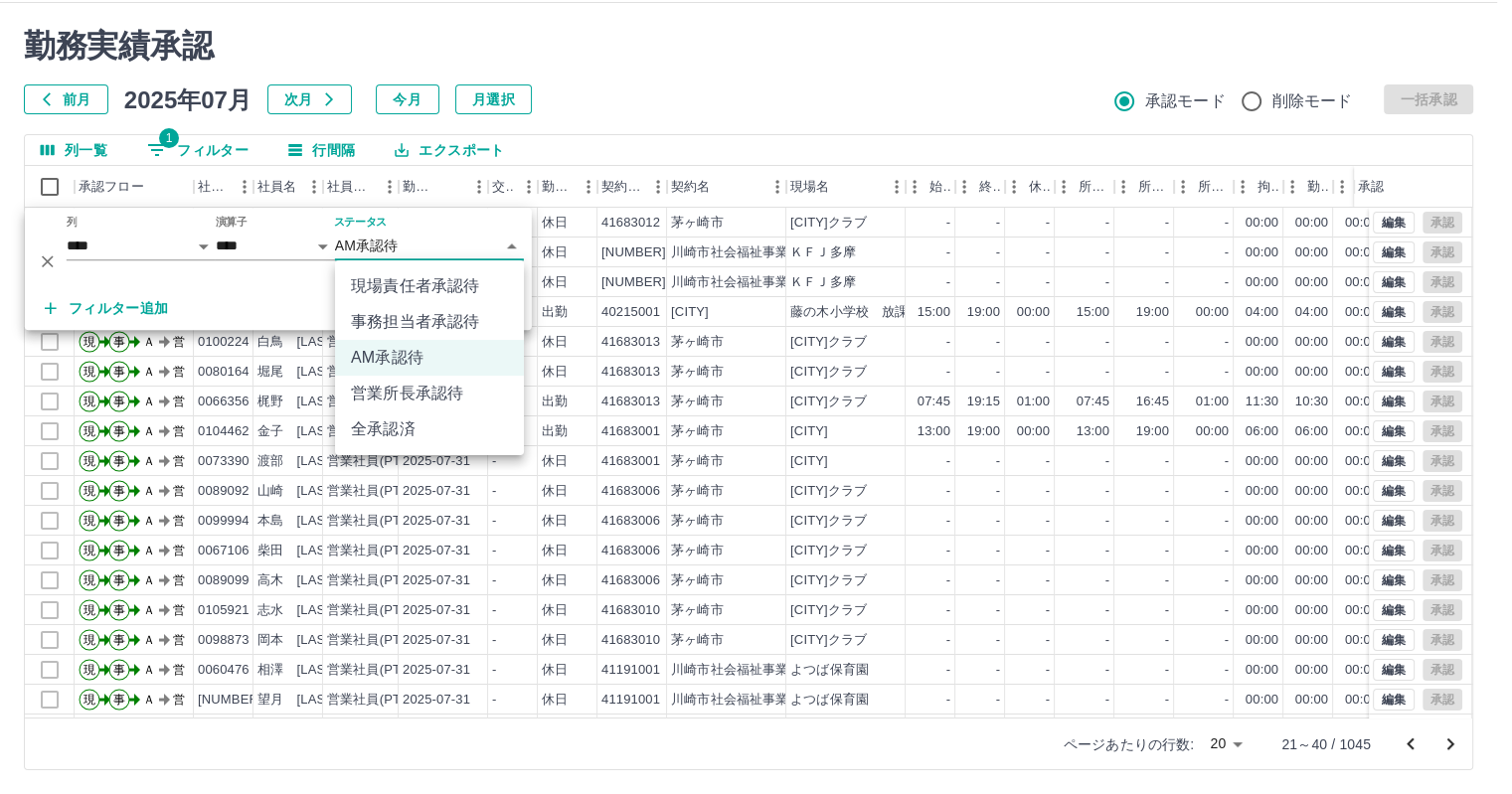 click on "SDH勤怠 田村　美幸 勤務実績承認 前月 2025年07月 次月 今月 月選択 承認モード 削除モード 一括承認 列一覧 1 フィルター 行間隔 エクスポート 承認フロー 社員番号 社員名 社員区分 勤務日 交通費 勤務区分 契約コード 契約名 現場名 始業 終業 休憩 所定開始 所定終業 所定休憩 拘束 勤務 遅刻等 コメント ステータス 承認 現 事 Ａ 営 0069323 鈴木　佐智子 営業社員(PT契約) 2025-07-31  -  休日 41683012 茅ヶ崎市 茅ヶ崎市緑が浜クラブ - - - - - - 00:00 00:00 00:00 AM承認待 現 事 Ａ 営 0098538 佐藤　清香 営業社員(PT契約) 2025-07-31  -  休日 39890001 川崎市社会福祉事業団 ＫＦＪ多摩 - - - - - - 00:00 00:00 00:00 AM承認待 現 事 Ａ 営 0085679 笹木　ひとみ 営業社員(PT契約) 2025-07-31  -  休日 39890001 川崎市社会福祉事業団 ＫＦＪ多摩 - - - - - - 00:00 00:00 00:00 AM承認待 現 事 Ａ 営 0057323 田中　郁子" at bounding box center [756, 374] 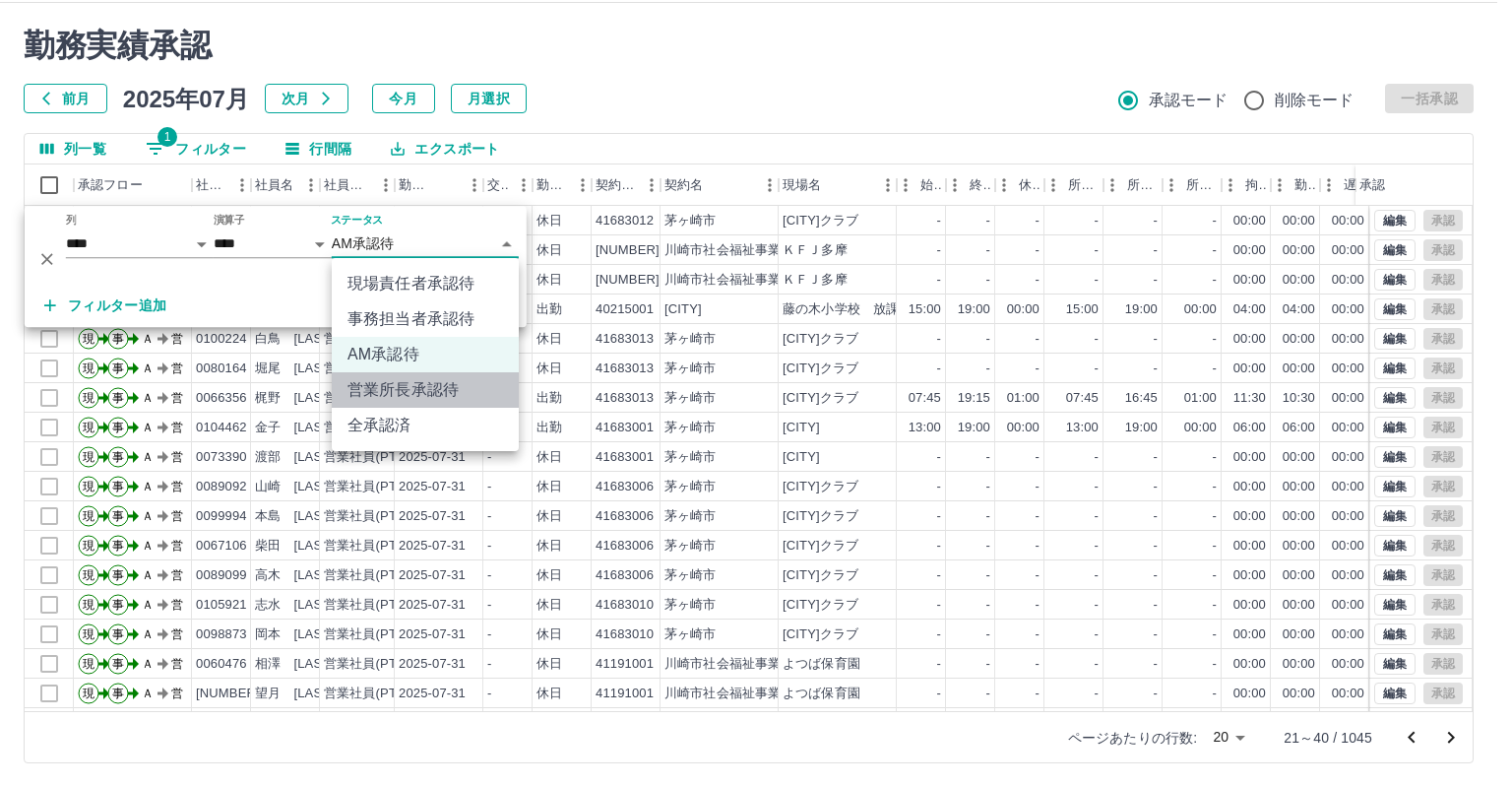 click on "営業所長承認待" at bounding box center [425, 390] 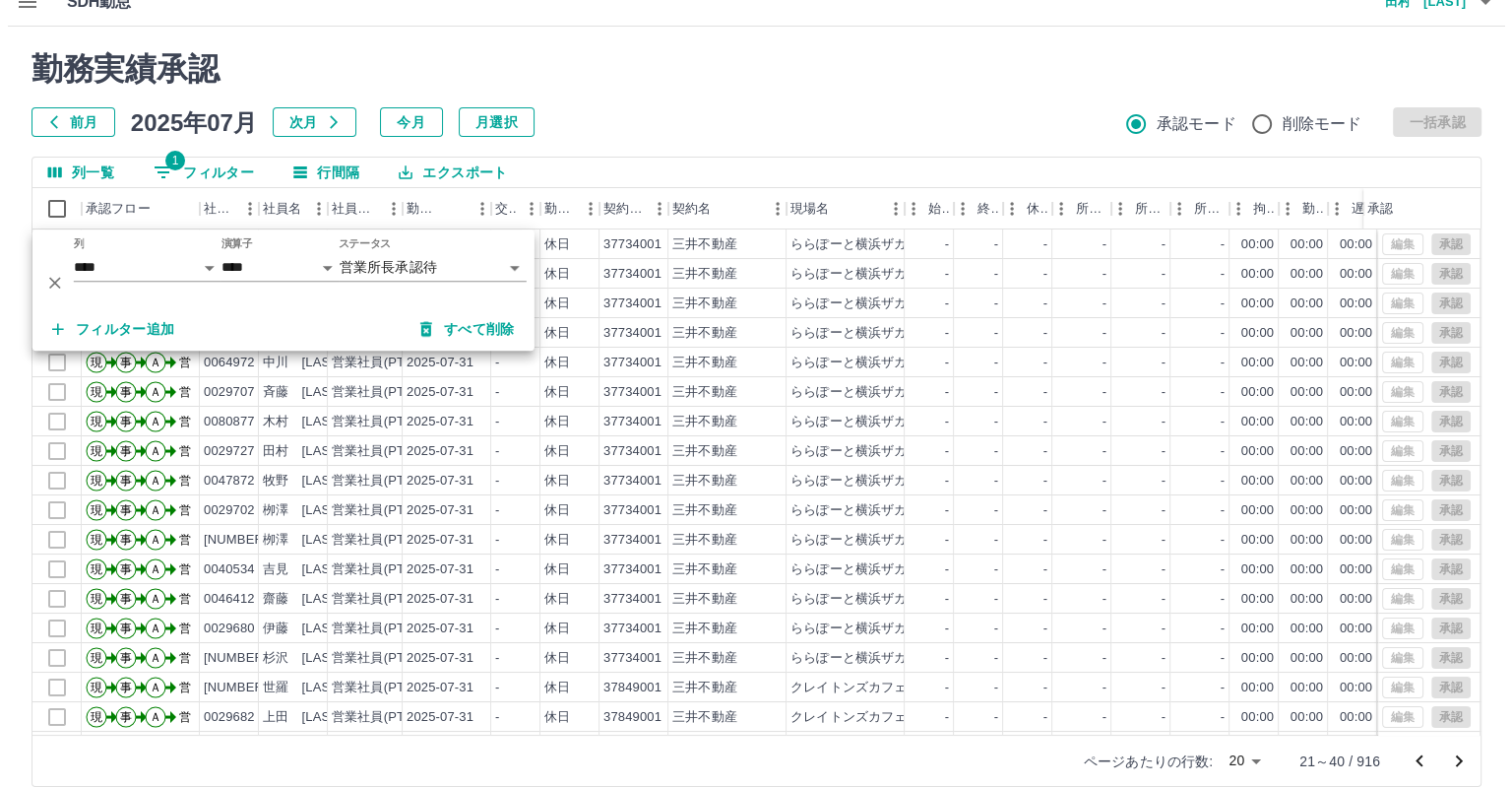 scroll, scrollTop: 0, scrollLeft: 0, axis: both 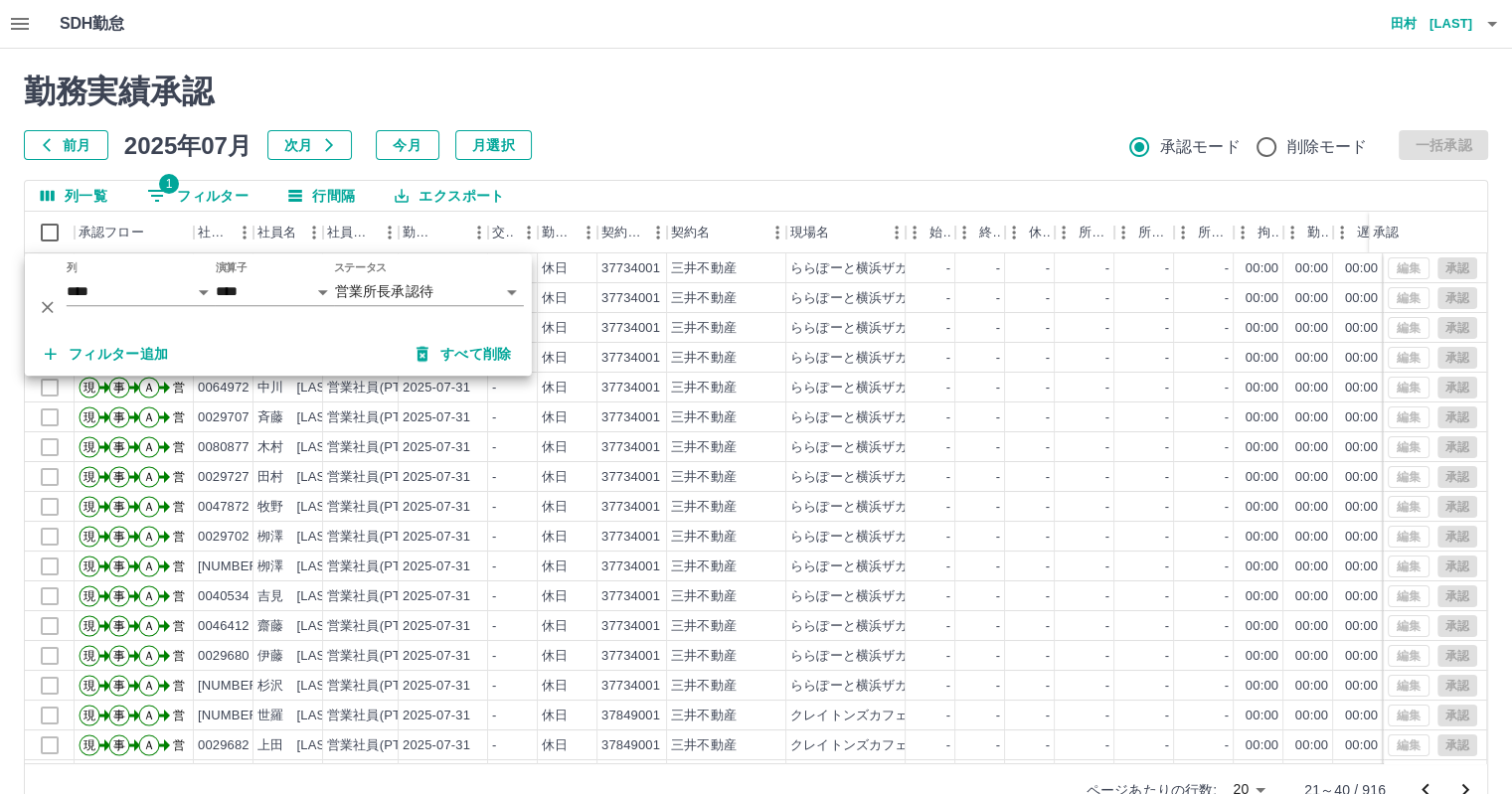 click on "田村　美幸" at bounding box center [1413, 24] 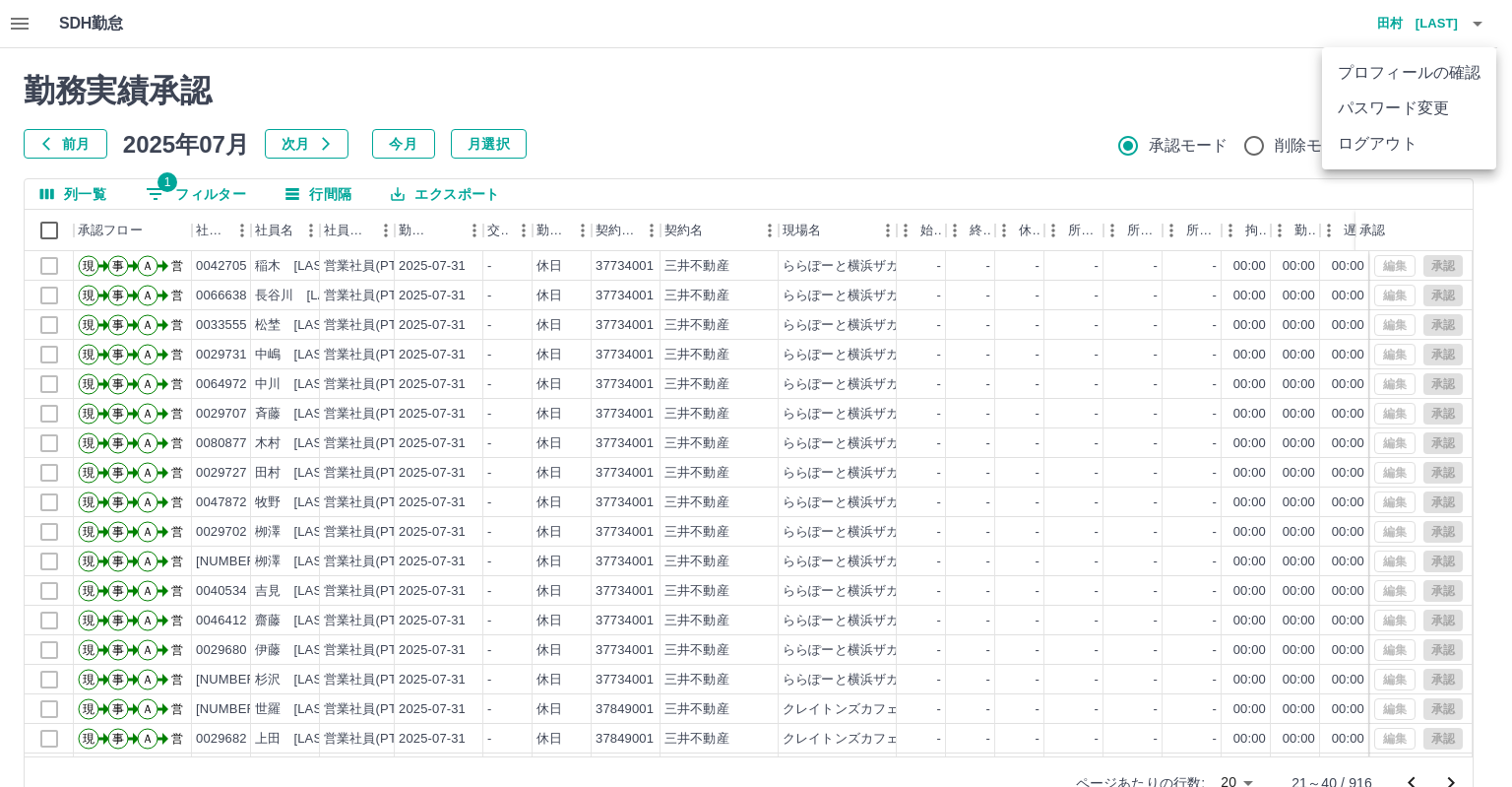 click on "ログアウト" at bounding box center (1409, 144) 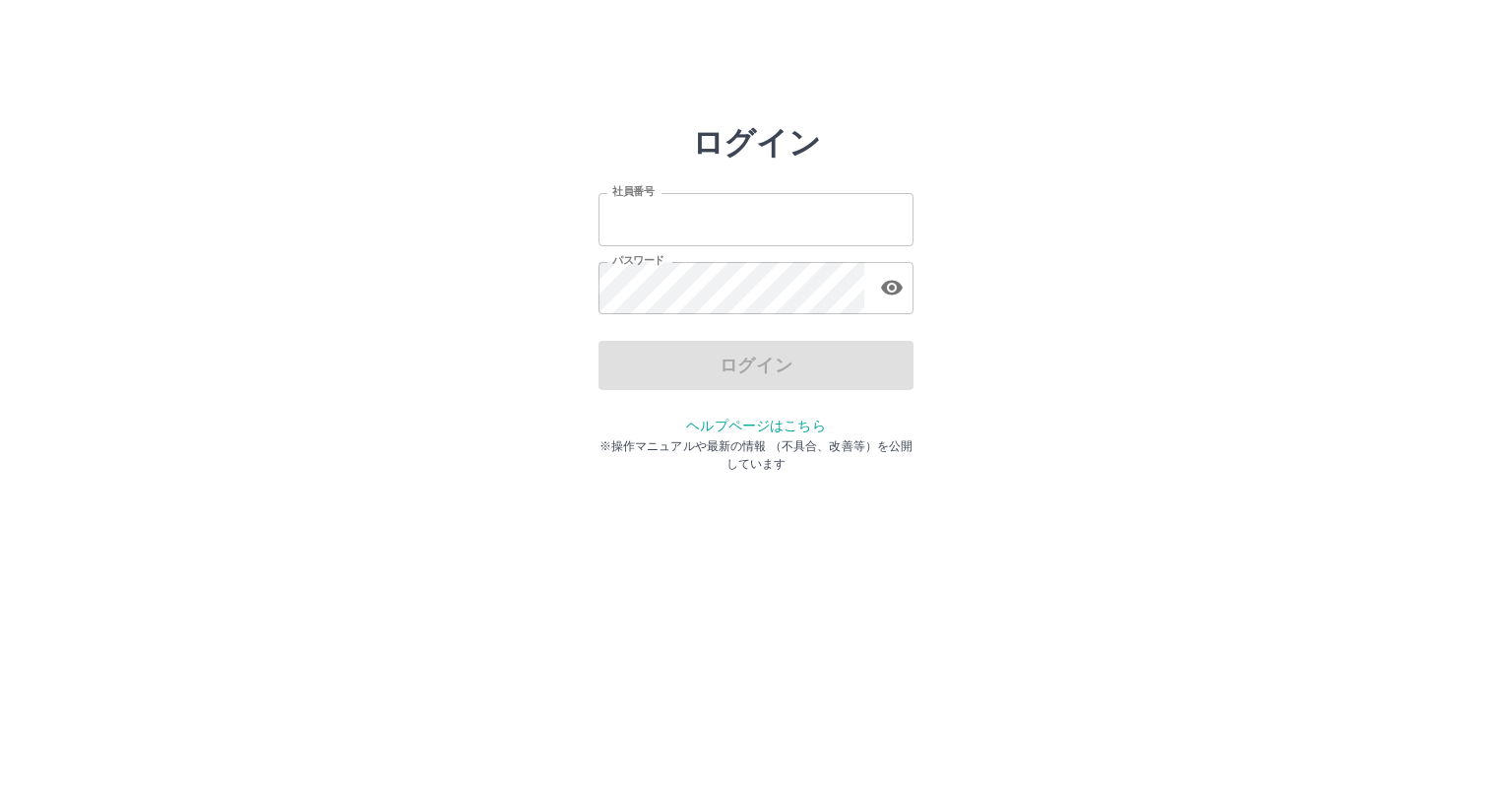 scroll, scrollTop: 0, scrollLeft: 0, axis: both 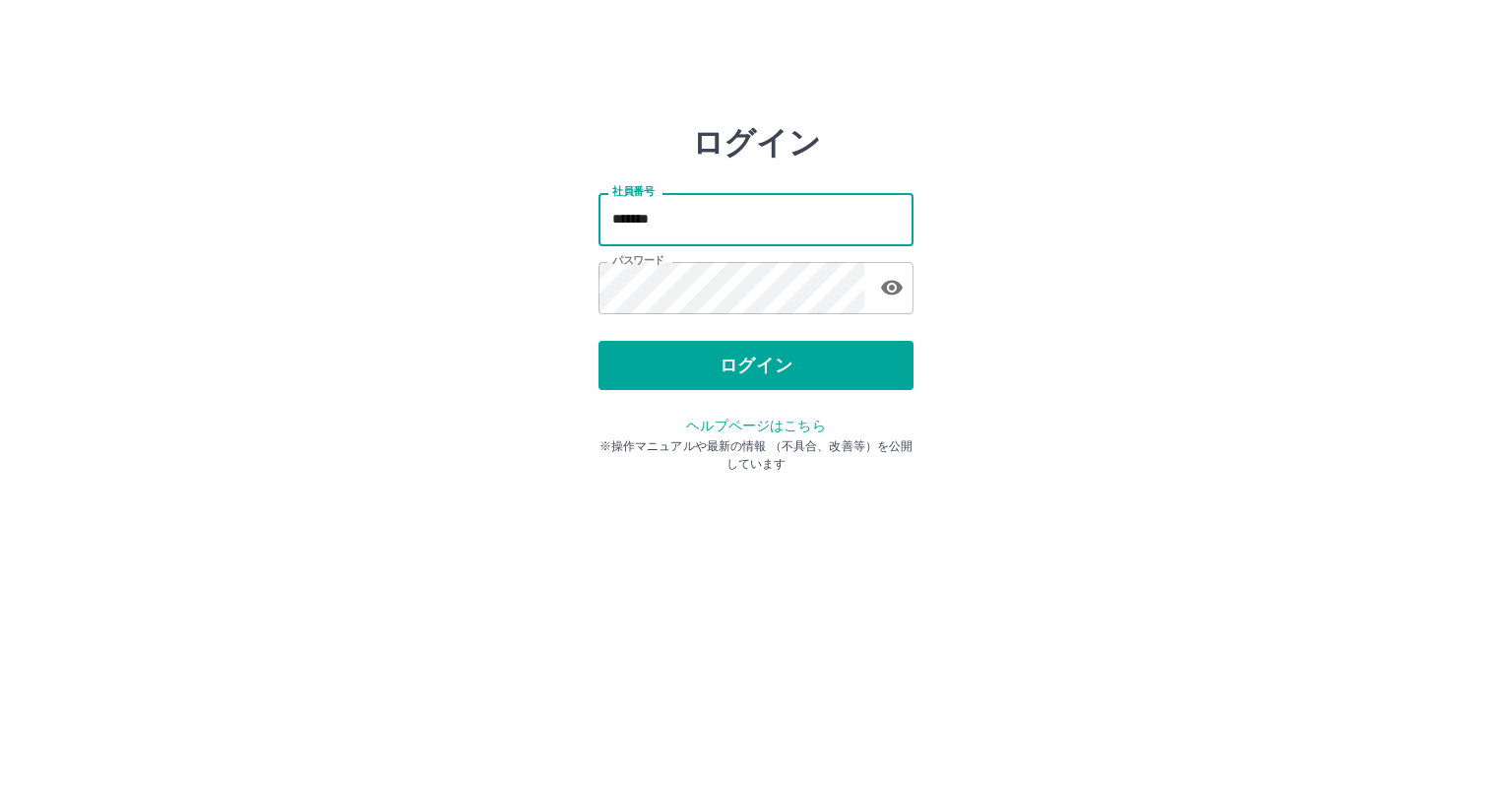drag, startPoint x: 677, startPoint y: 222, endPoint x: 259, endPoint y: 137, distance: 426.5548 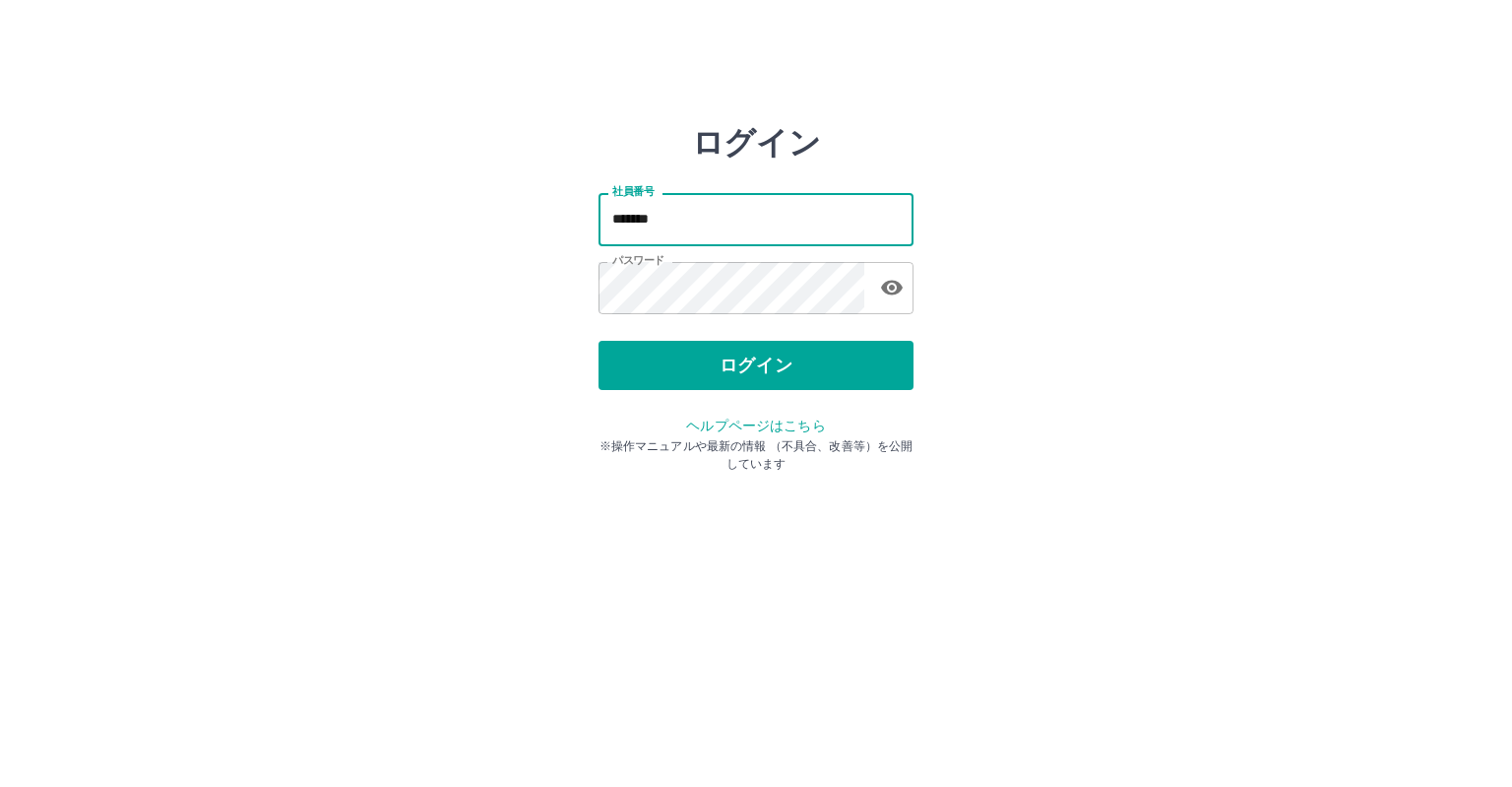 type on "*******" 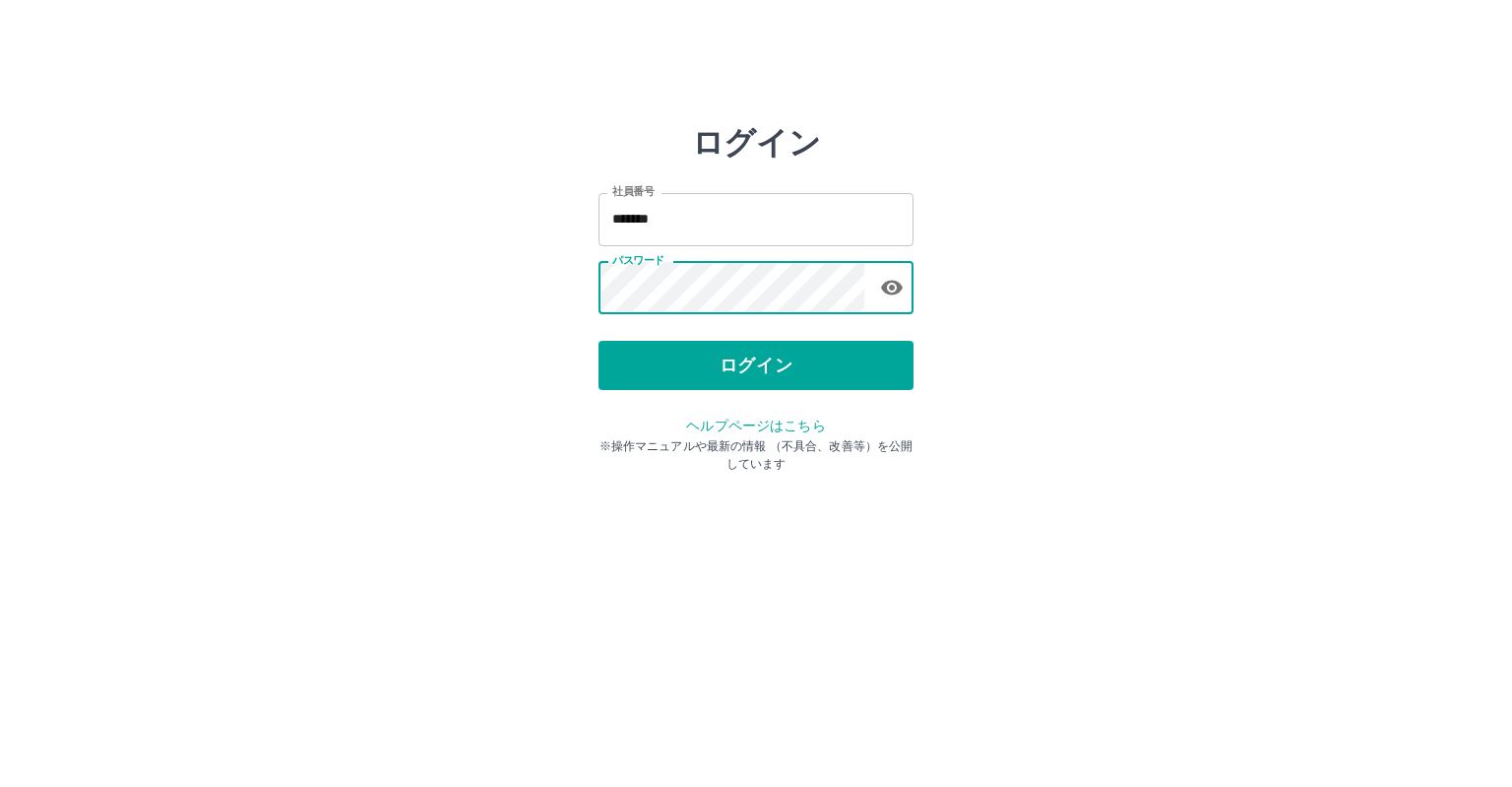 click on "ログイン 社員番号 ******* 社員番号 パスワード パスワード ログイン ヘルプページはこちら ※操作マニュアルや最新の情報 （不具合、改善等）を公開しています" at bounding box center [756, 282] 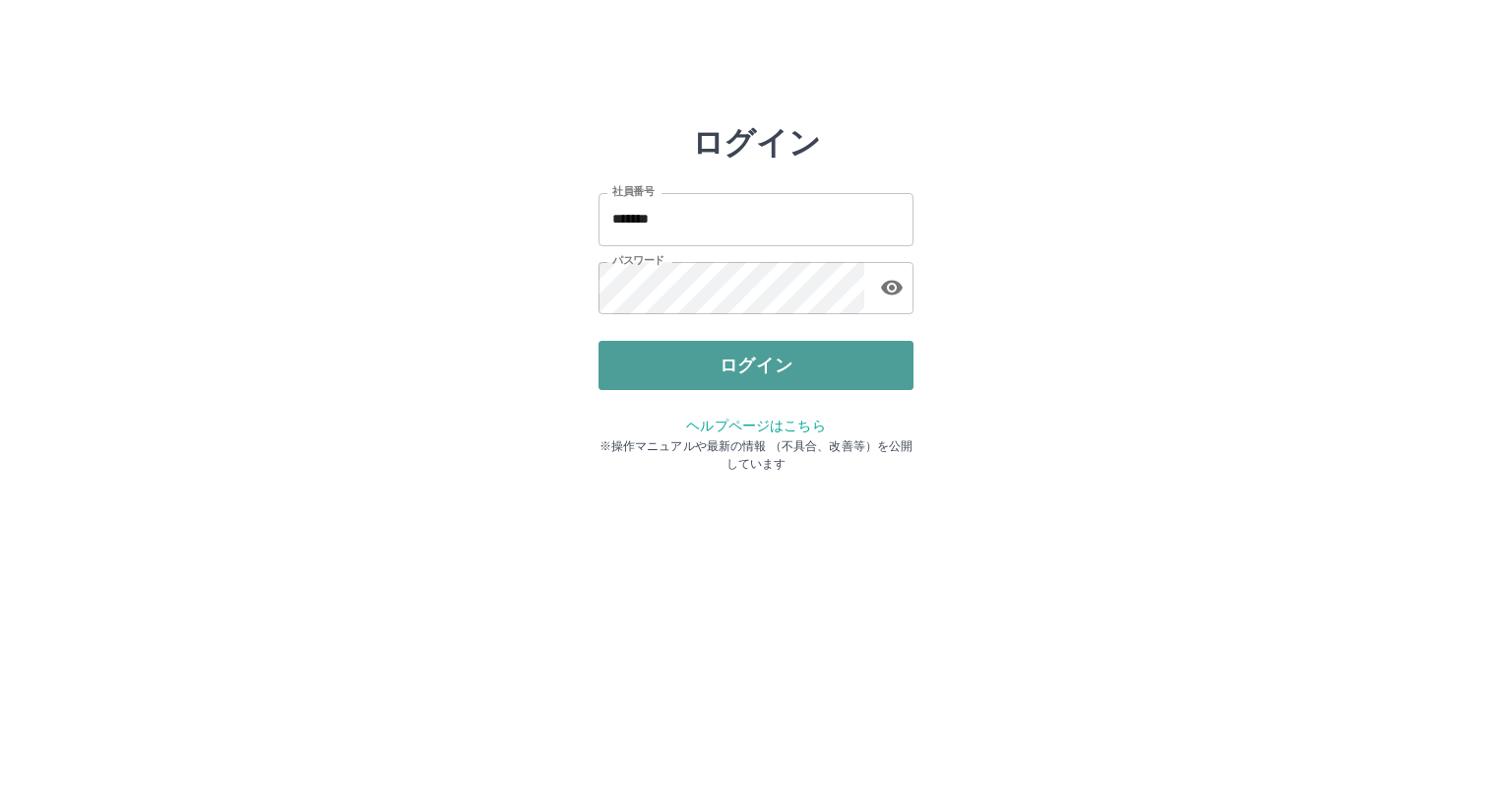 click on "ログイン" at bounding box center [756, 365] 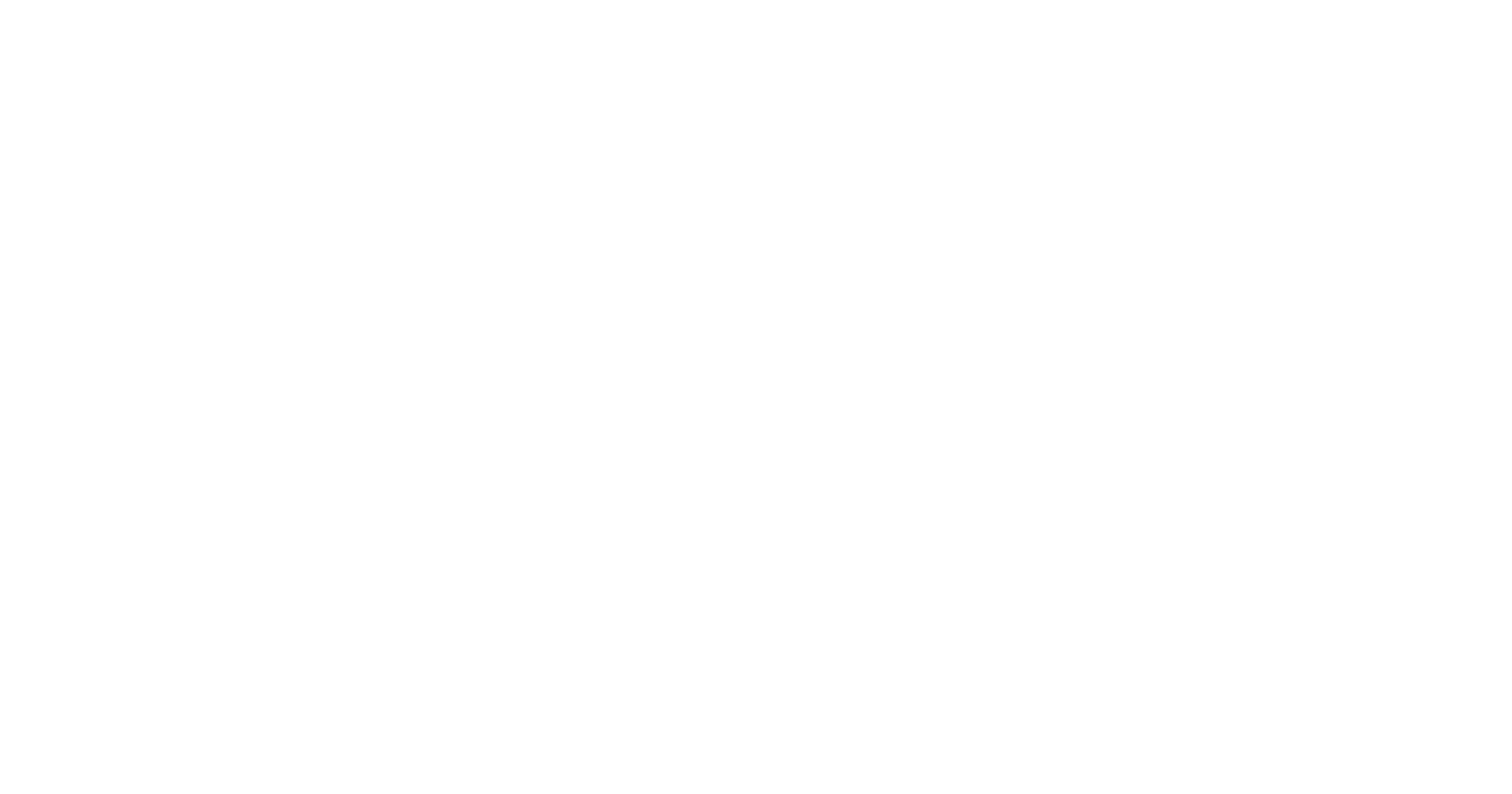 scroll, scrollTop: 0, scrollLeft: 0, axis: both 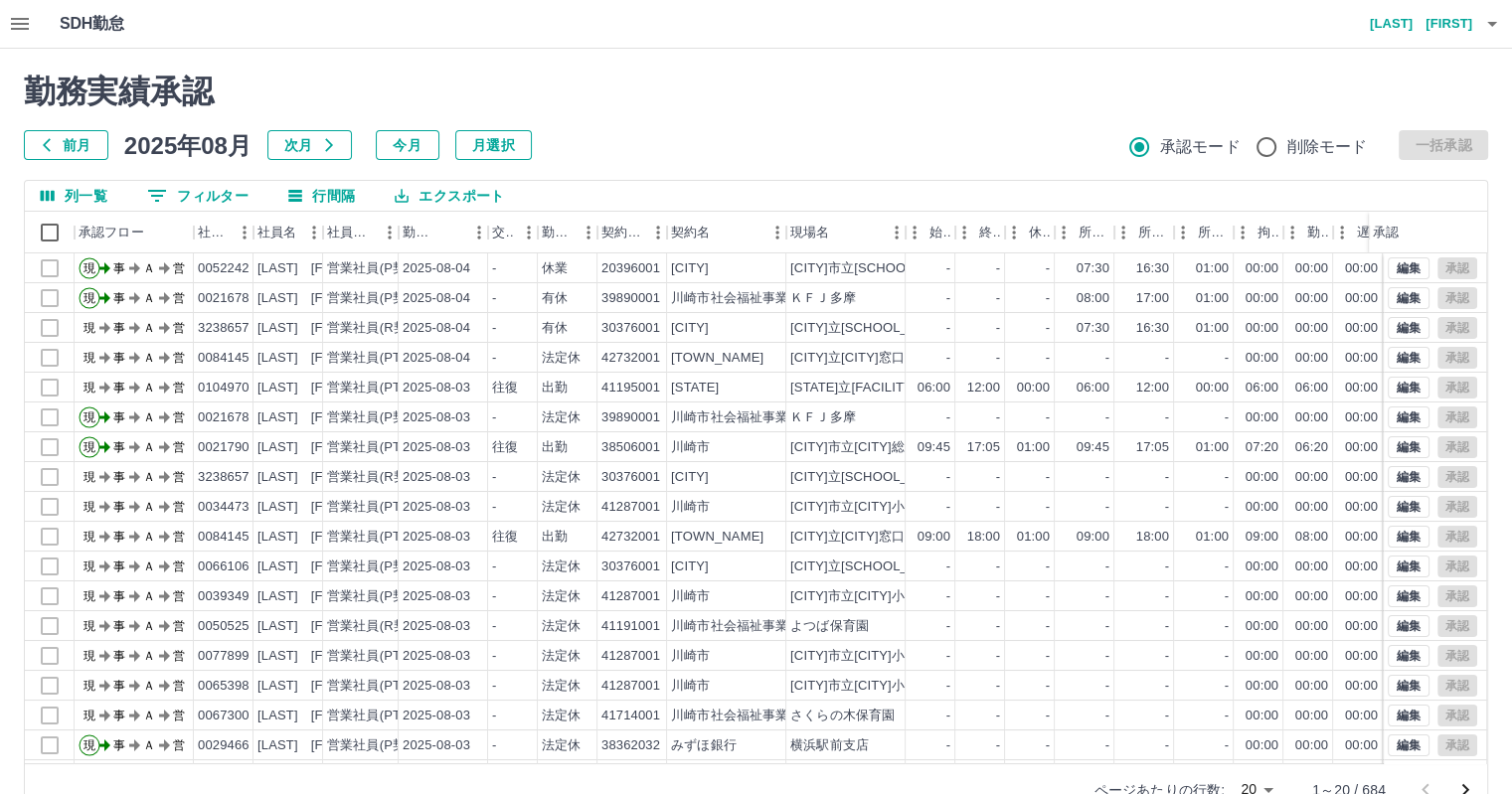 click on "前月" at bounding box center [66, 145] 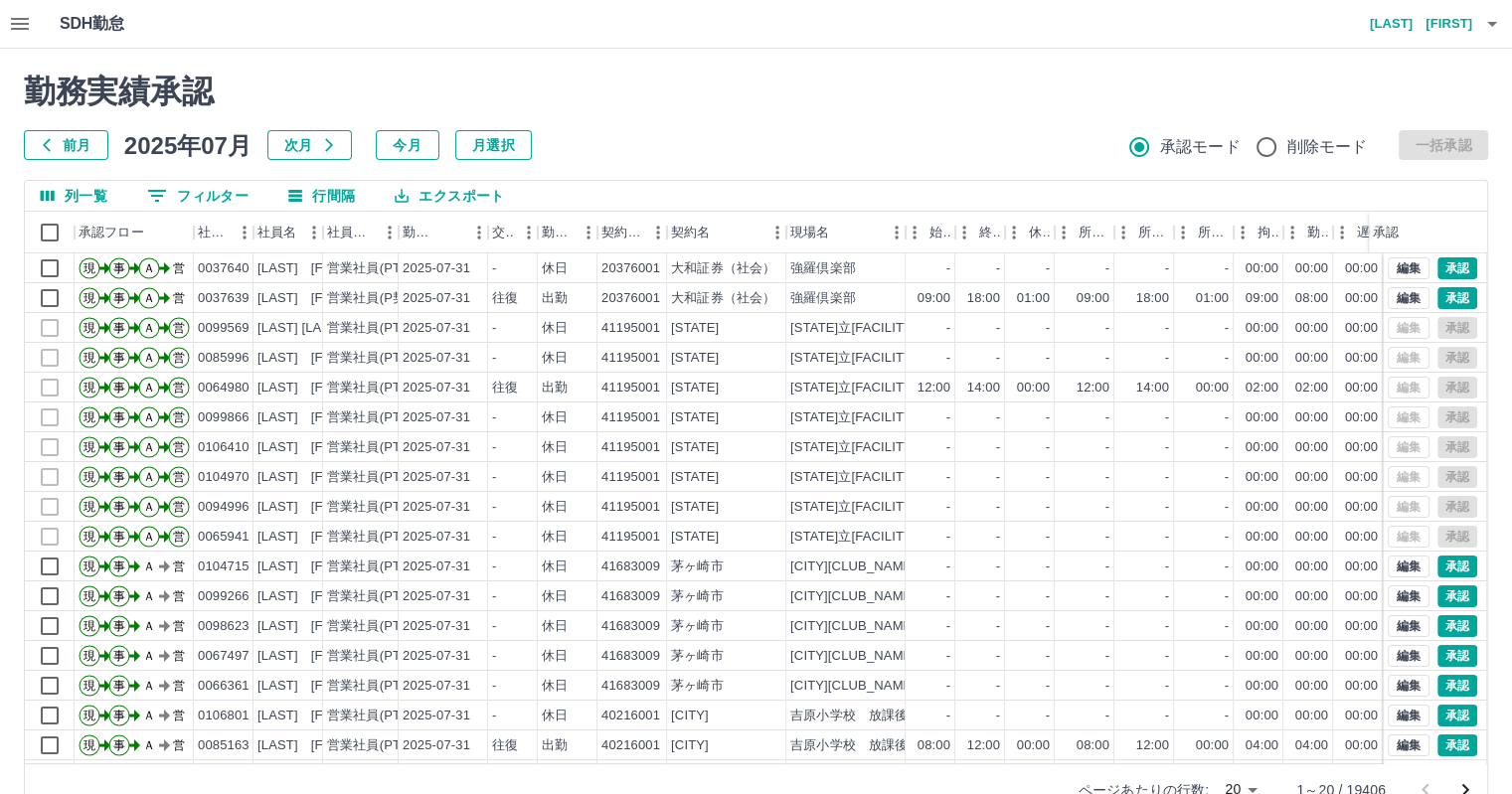 click on "0 フィルター" at bounding box center (198, 196) 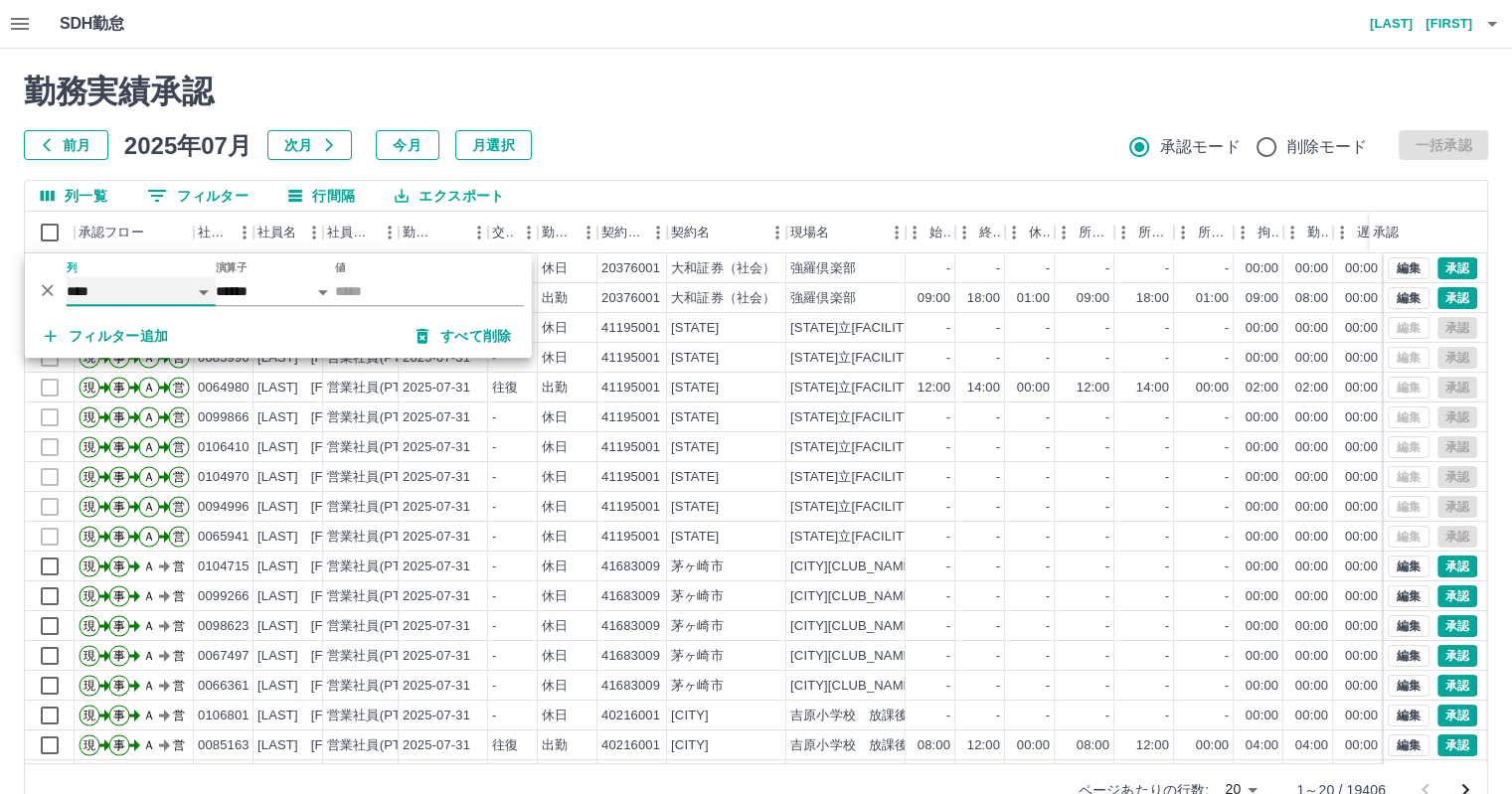 click on "**** *** **** *** *** **** ***** *** *** ** ** ** **** **** **** ** ** *** **** *****" at bounding box center (141, 291) 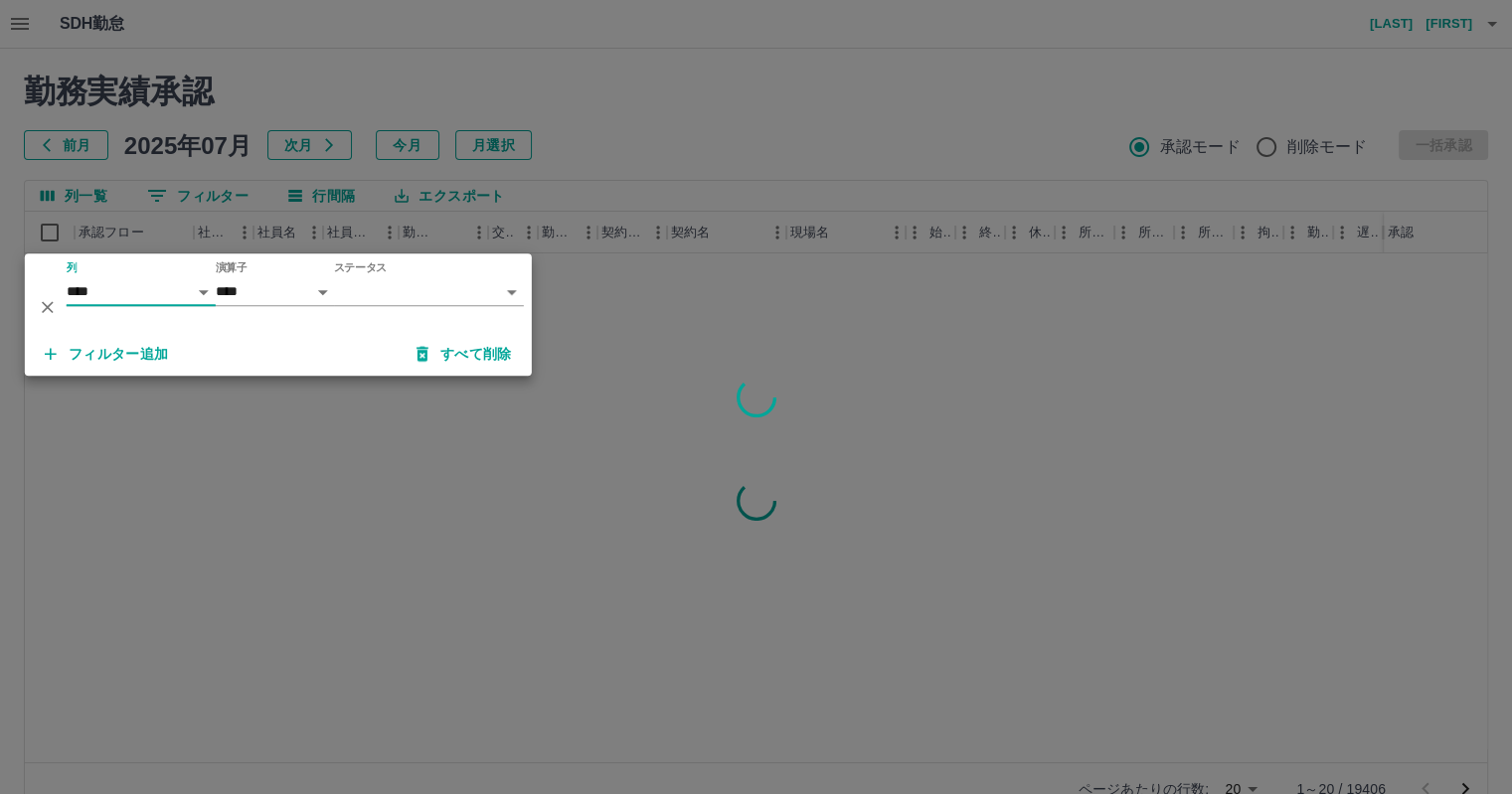 click on "SDH勤怠 [LAST]　[FIRST] 勤務実績承認 前月 [DATE] 次月 今月 月選択 承認モード 削除モード 一括承認 列一覧 0 フィルター 行間隔 エクスポート 承認フロー 社員番号 社員名 社員区分 勤務日 交通費 勤務区分 契約コード 契約名 現場名 始業 終業 休憩 所定開始 所定終業 所定休憩 拘束 勤務 遅刻等 コメント ステータス 承認 ページあたりの行数: 20 ** 1～20 / 19406 SDH勤怠 *** ** 列 **** *** **** *** *** **** ***** *** *** ** ** ** **** **** **** ** ** *** **** ***** 演算子 **** ****** ステータス ​ ********* フィルター追加 すべて削除" at bounding box center [756, 419] 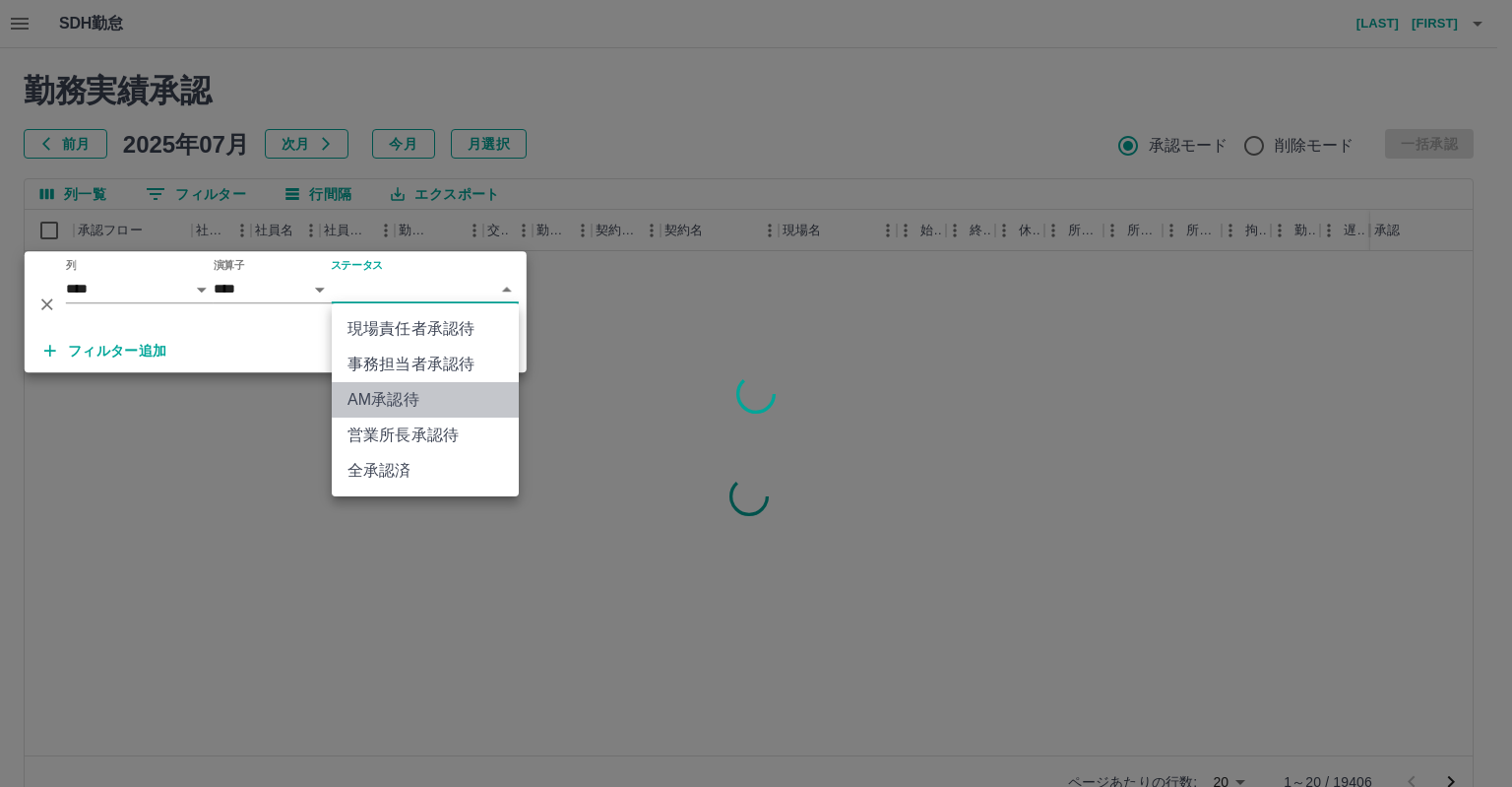 click on "AM承認待" at bounding box center [425, 400] 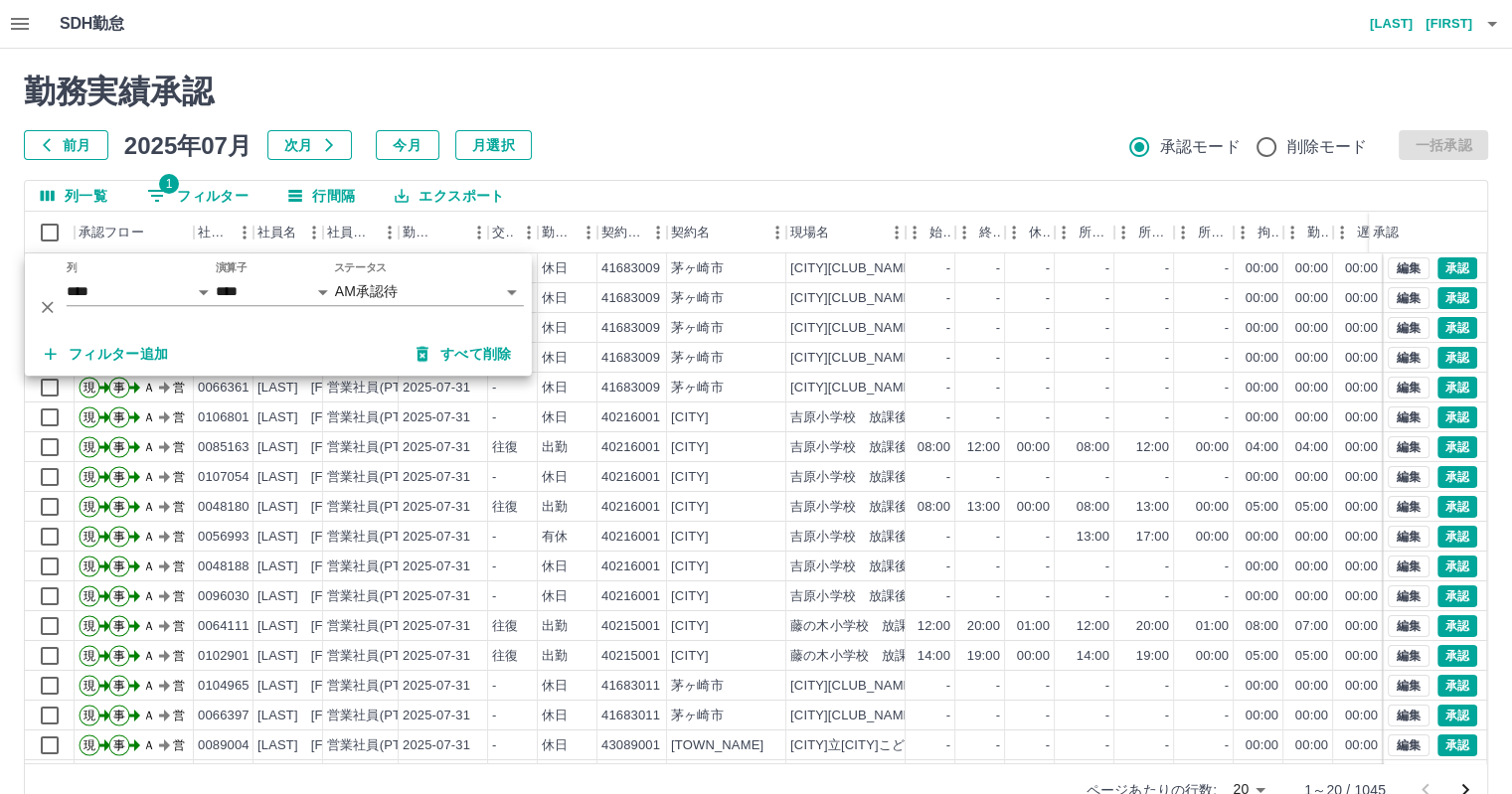click on "勤務実績承認 前月 [DATE] 次月 今月 月選択 承認モード 削除モード 一括承認 列一覧 1 フィルター 行間隔 エクスポート 承認フロー 社員番号 社員名 社員区分 勤務日 交通費 勤務区分 契約コード 契約名 現場名 始業 終業 休憩 所定開始 所定終業 所定休憩 拘束 勤務 遅刻等 コメント ステータス 承認 現 事 Ａ 営 [EMPLOYEE_ID] [LAST]　[FIRST] 営業社員(PT契約) [DATE]  -  休日 [CONTRACT_CODE] [CITY] [CITY][CLUB_NAME] - - - - - - [TIME] [TIME] [TIME] AM承認待 現 事 Ａ 営 [EMPLOYEE_ID] [LAST]　[FIRST] 営業社員(PT契約) [DATE]  -  休日 [CONTRACT_CODE] [CITY] [CITY][CLUB_NAME] - - - - - - [TIME] [TIME] [TIME] AM承認待 現 事 Ａ 営 [EMPLOYEE_ID] [LAST]　[FIRST] 営業社員(PT契約) [DATE]  -  休日 [CONTRACT_CODE] [CITY] [CITY][CLUB_NAME] - - - - - - [TIME] [TIME] [TIME] AM承認待 現 事 Ａ 営 [EMPLOYEE_ID] [LAST]　[FIRST] 営業社員(PT契約) [DATE] -" at bounding box center [756, 444] 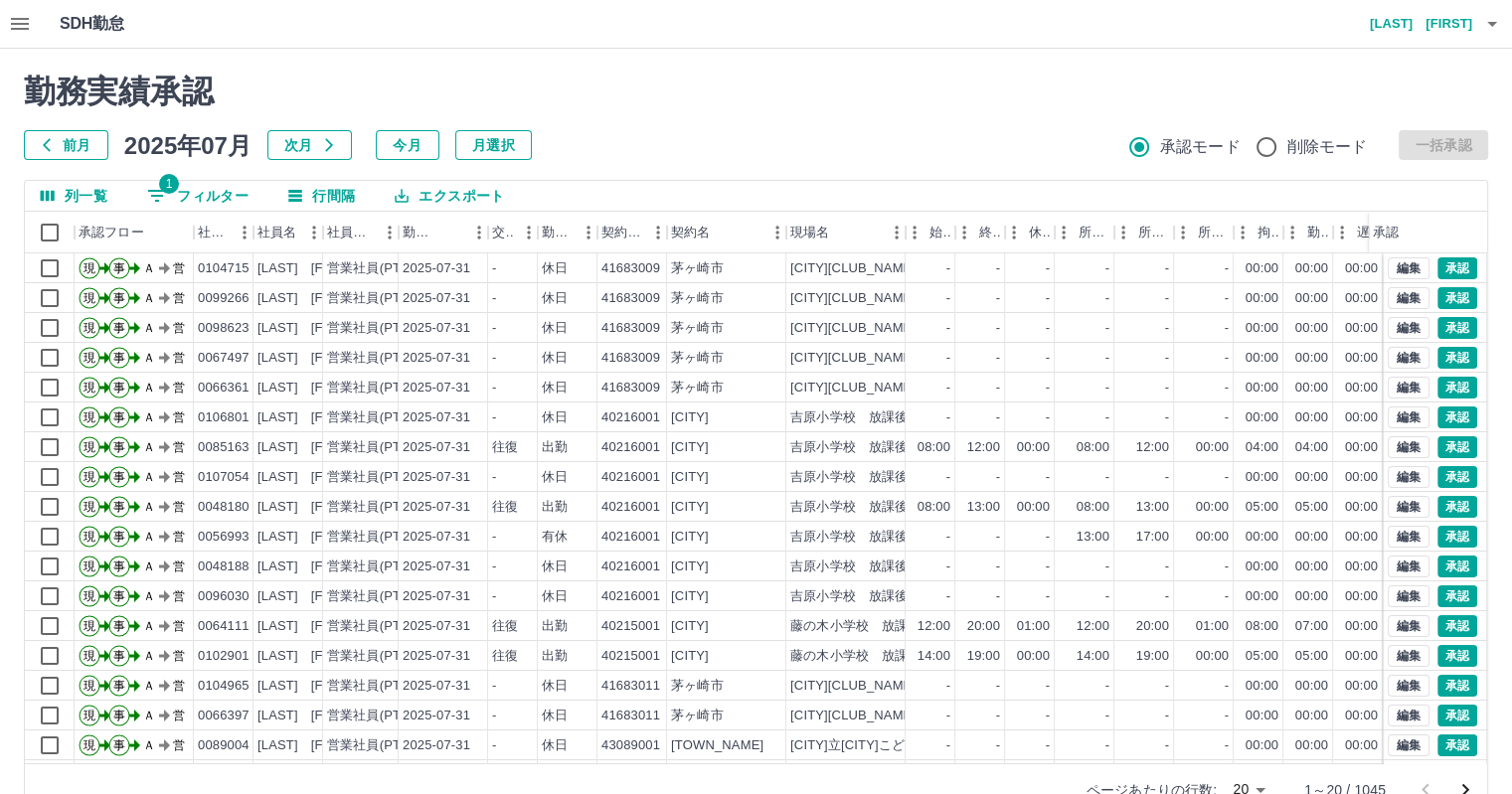 click on "1 フィルター" at bounding box center [198, 196] 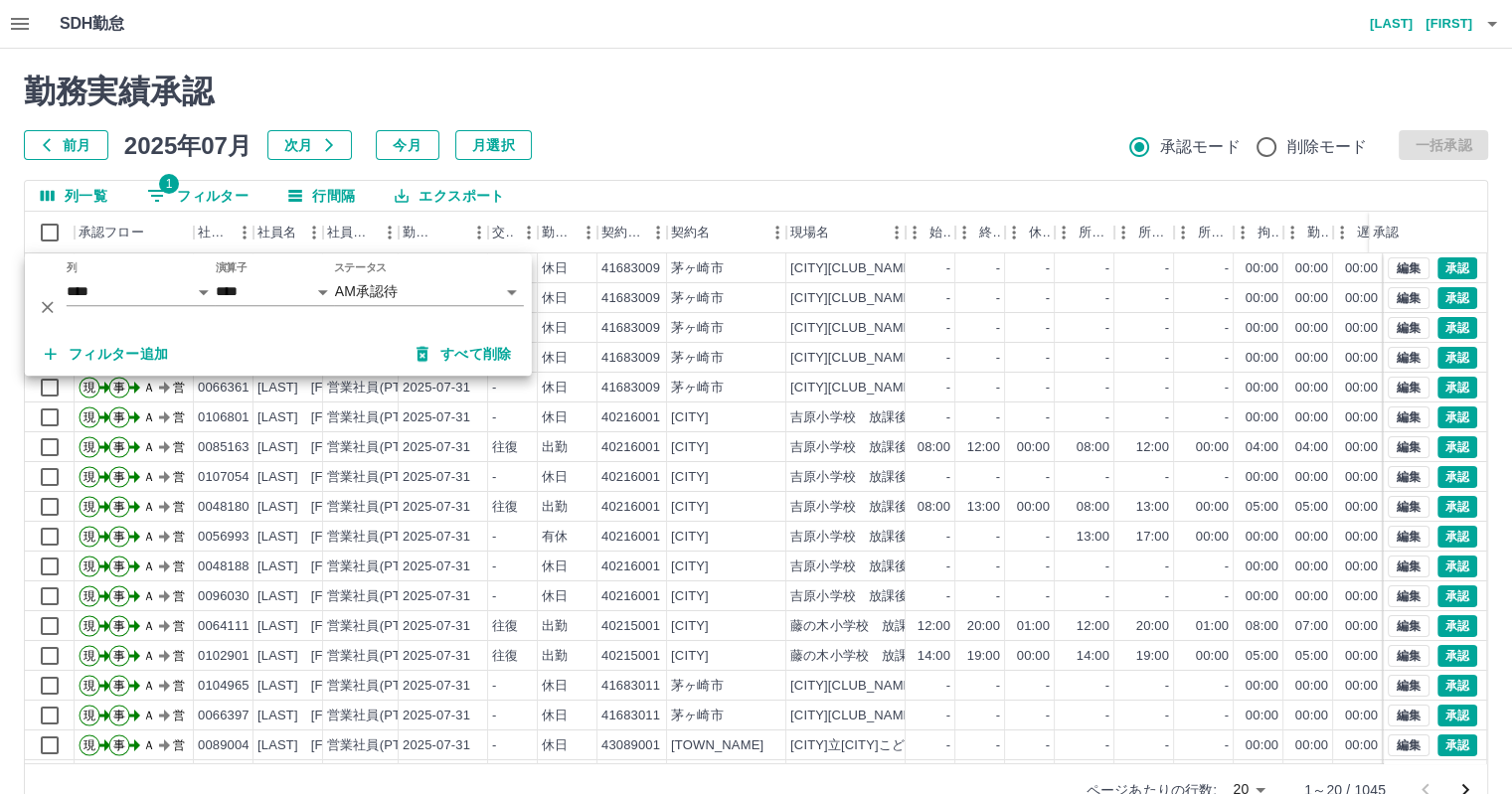 click on "前月 2025年07月 次月 今月 月選択 承認モード 削除モード 一括承認" at bounding box center (756, 145) 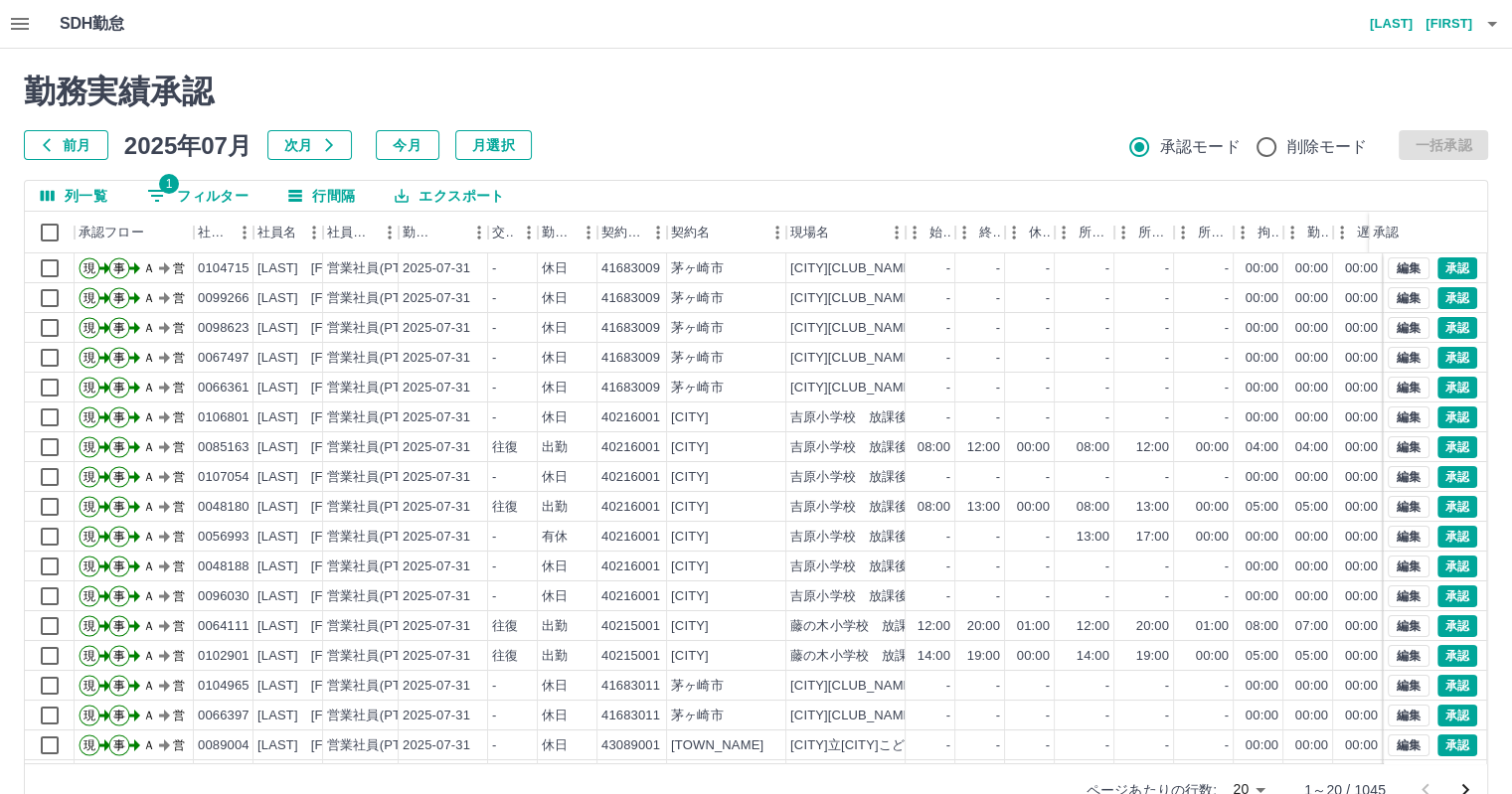 click 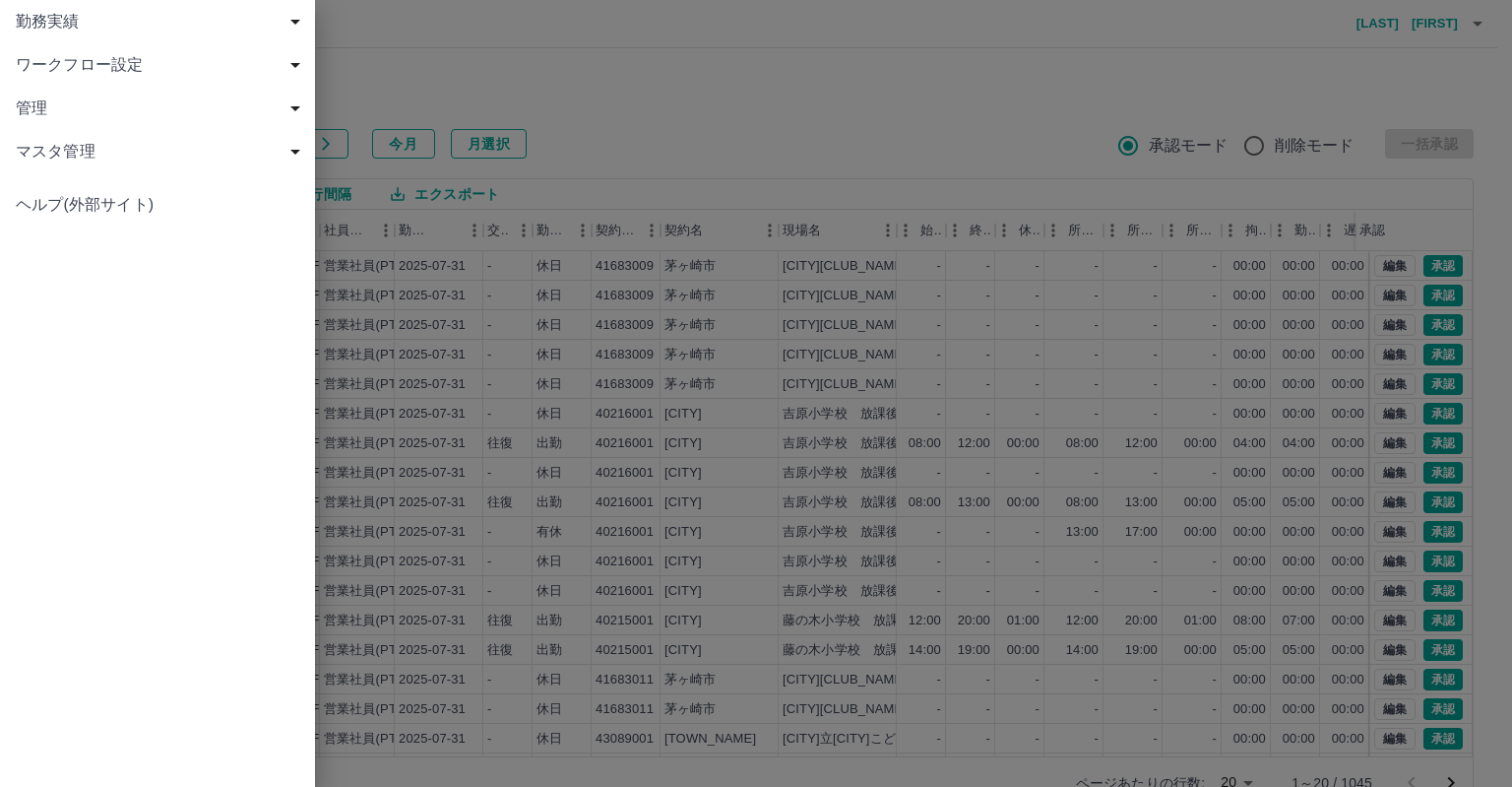 click on "マスタ管理" at bounding box center (161, 152) 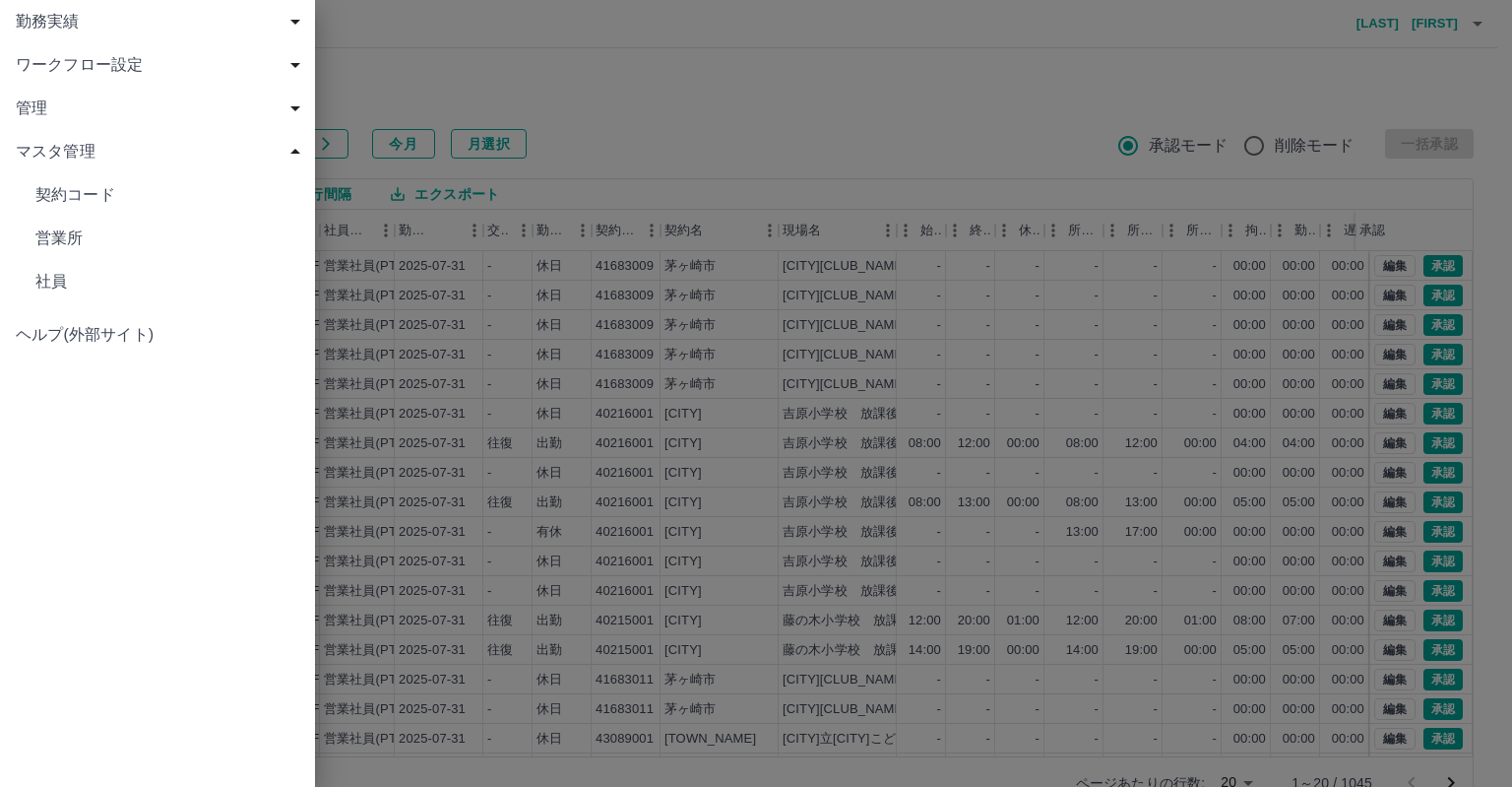 click on "ワークフロー設定" at bounding box center [161, 65] 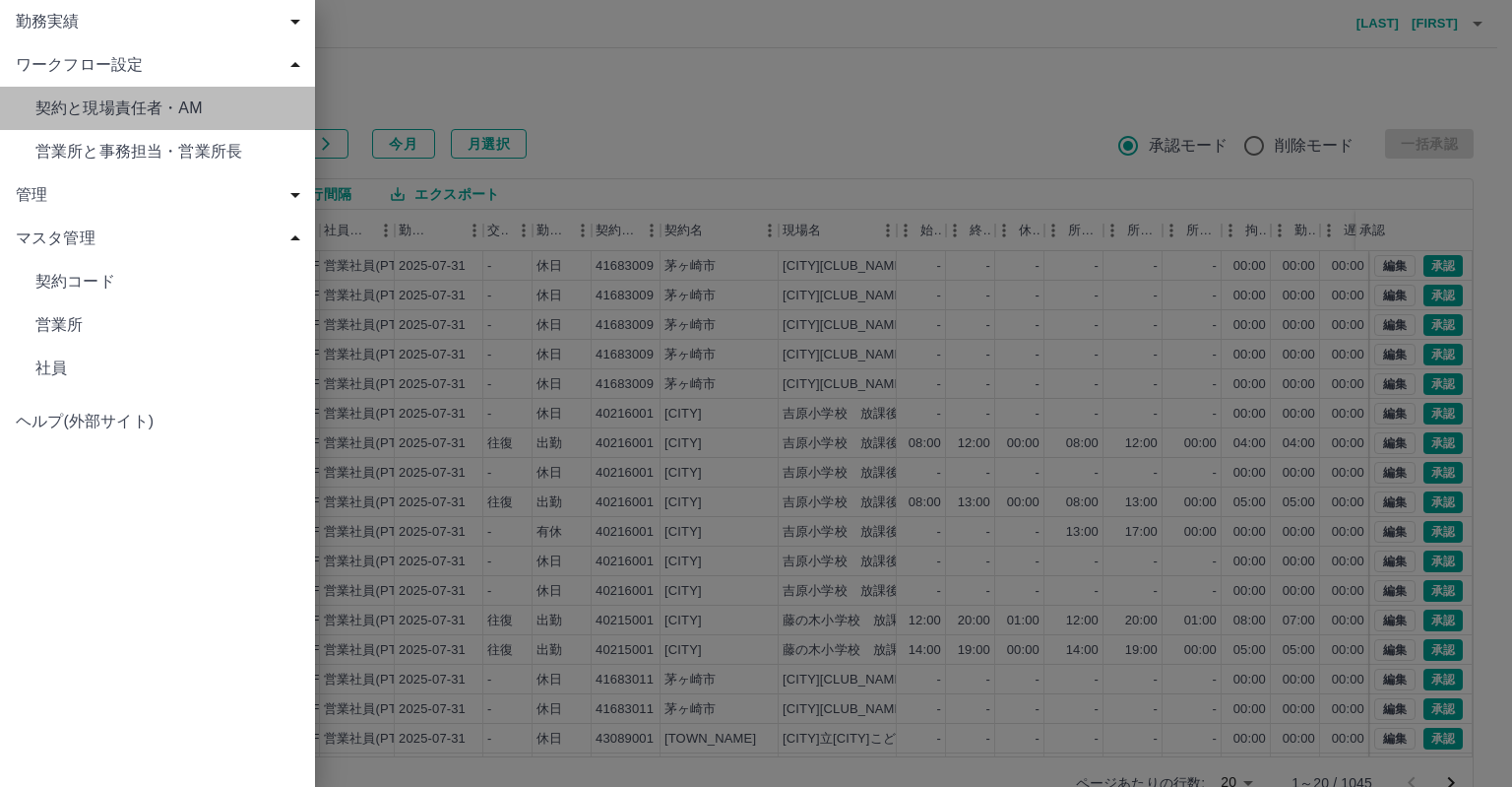 click on "契約と現場責任者・AM" at bounding box center [167, 108] 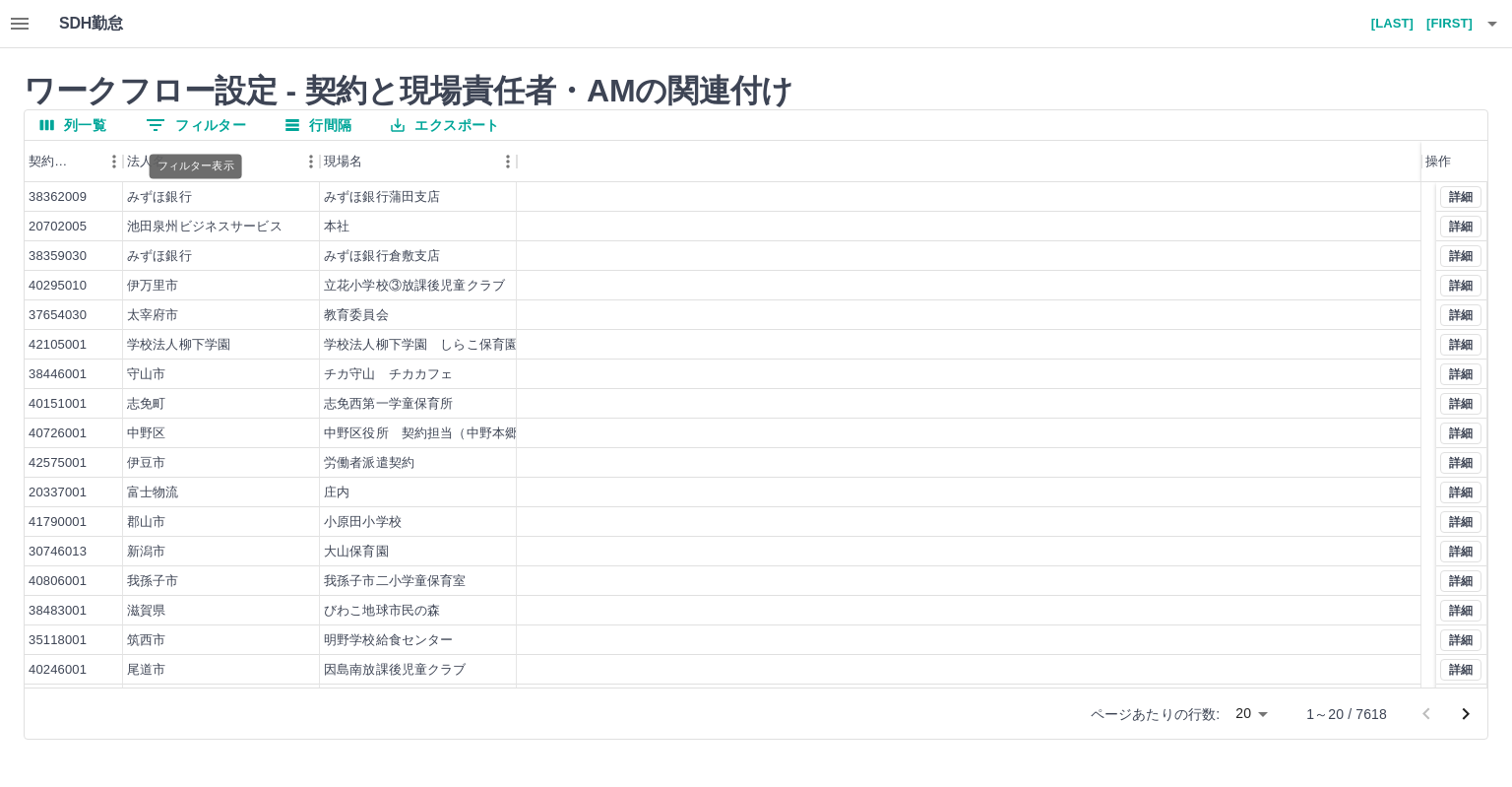 click on "0 フィルター" at bounding box center [196, 125] 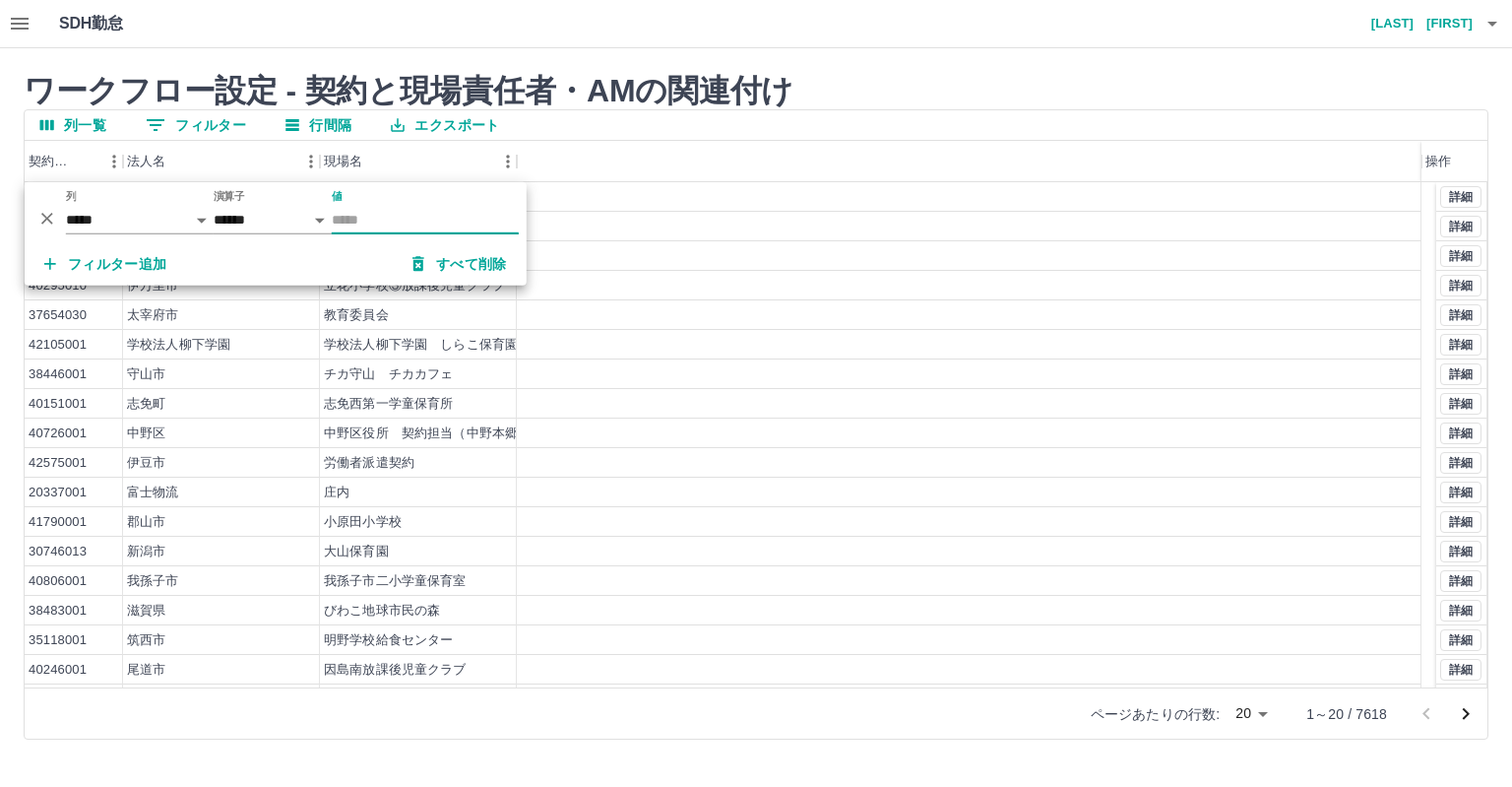 click on "値" at bounding box center [425, 220] 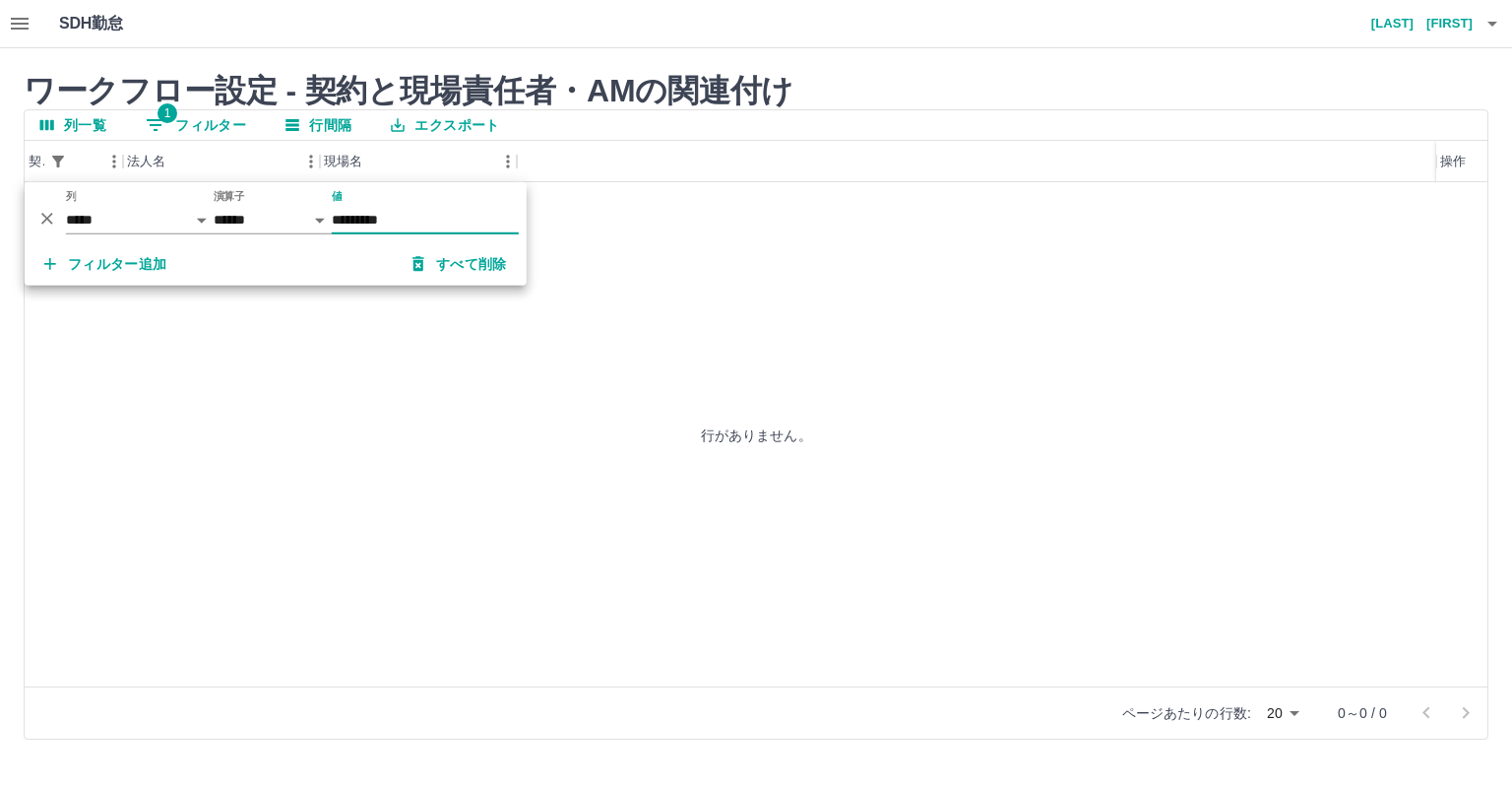 drag, startPoint x: 422, startPoint y: 217, endPoint x: 315, endPoint y: 212, distance: 107.11676 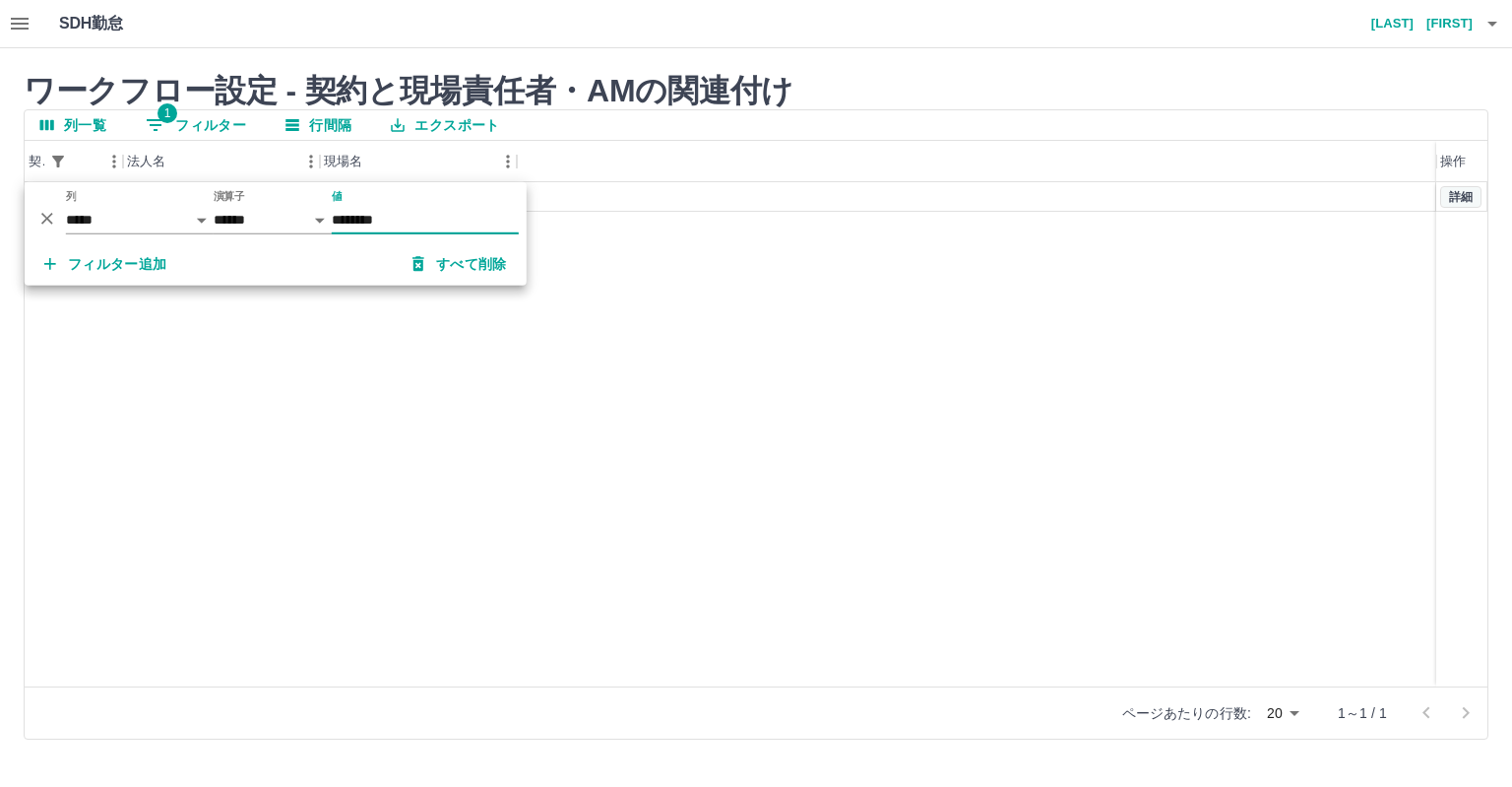 type on "********" 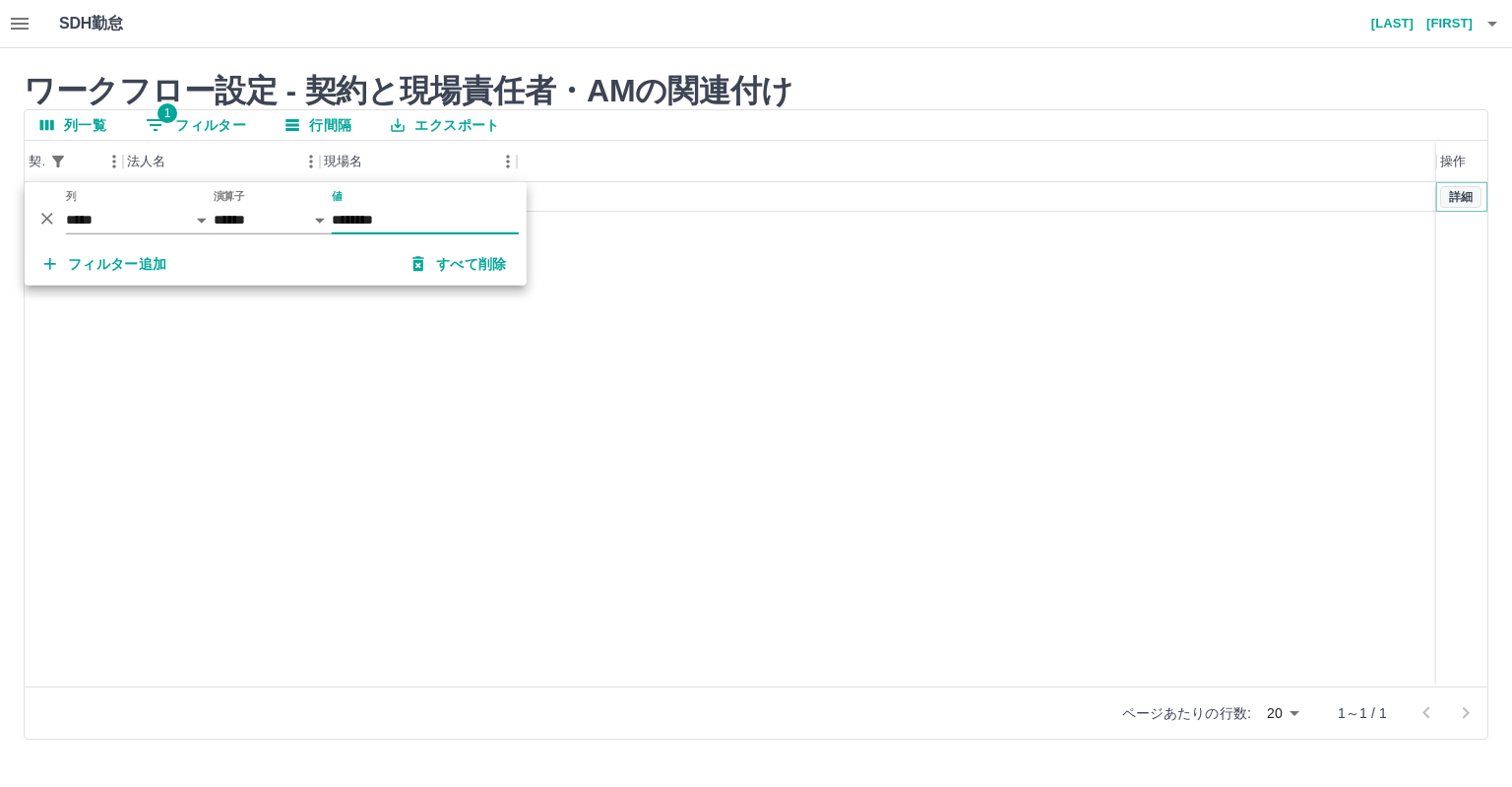 click on "詳細" at bounding box center (1461, 197) 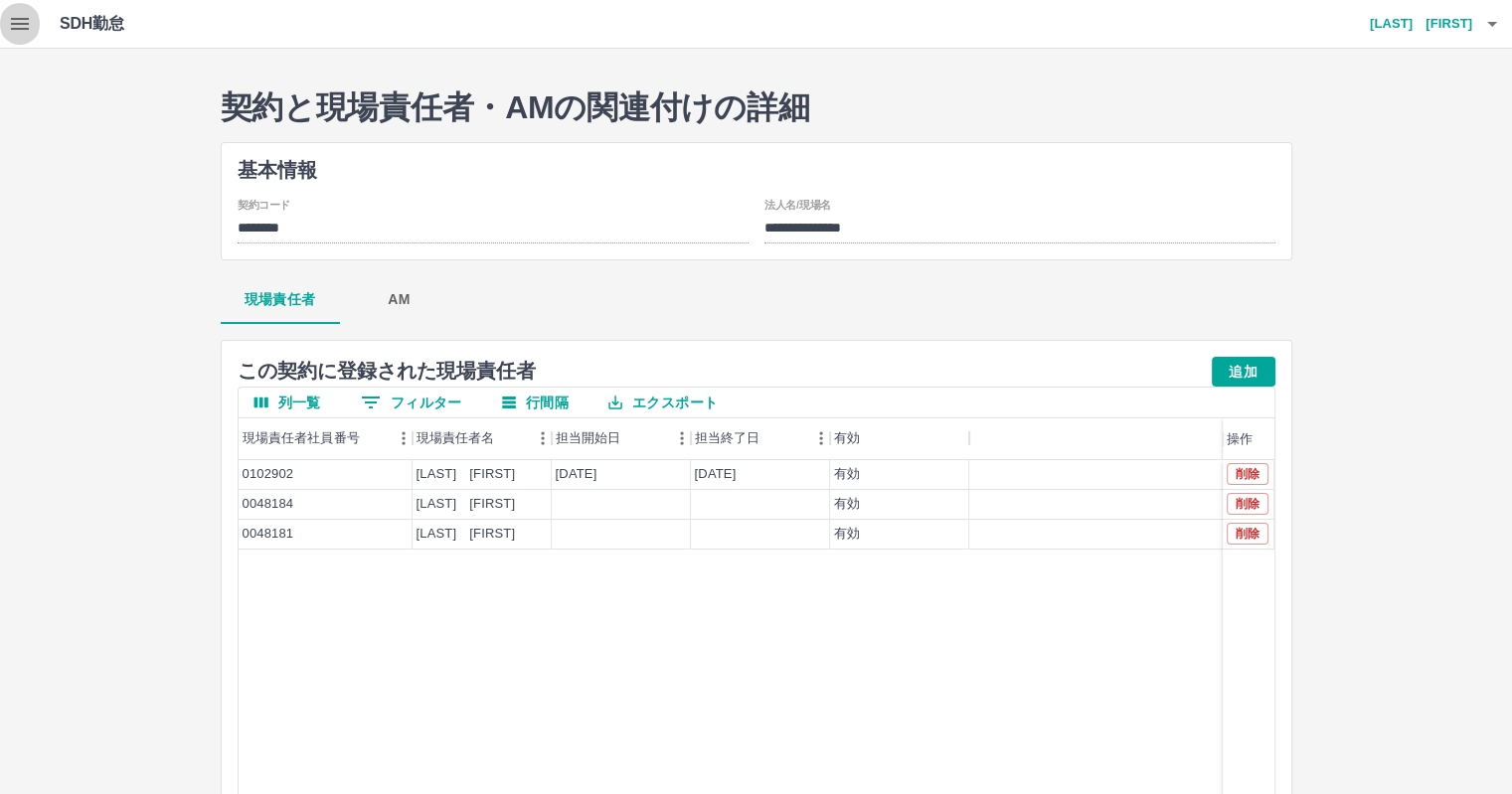 click 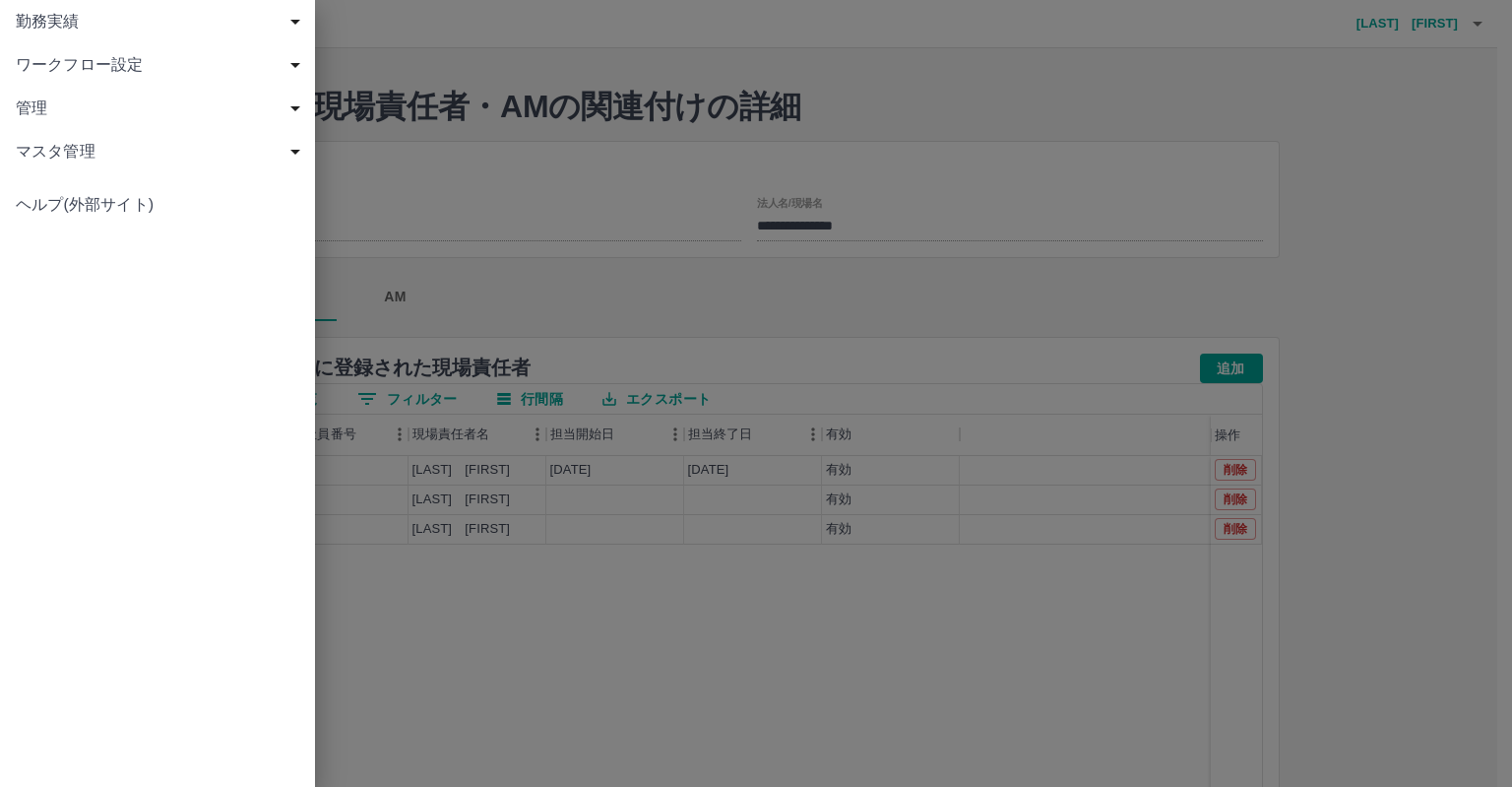 click on "勤務実績" at bounding box center (161, 22) 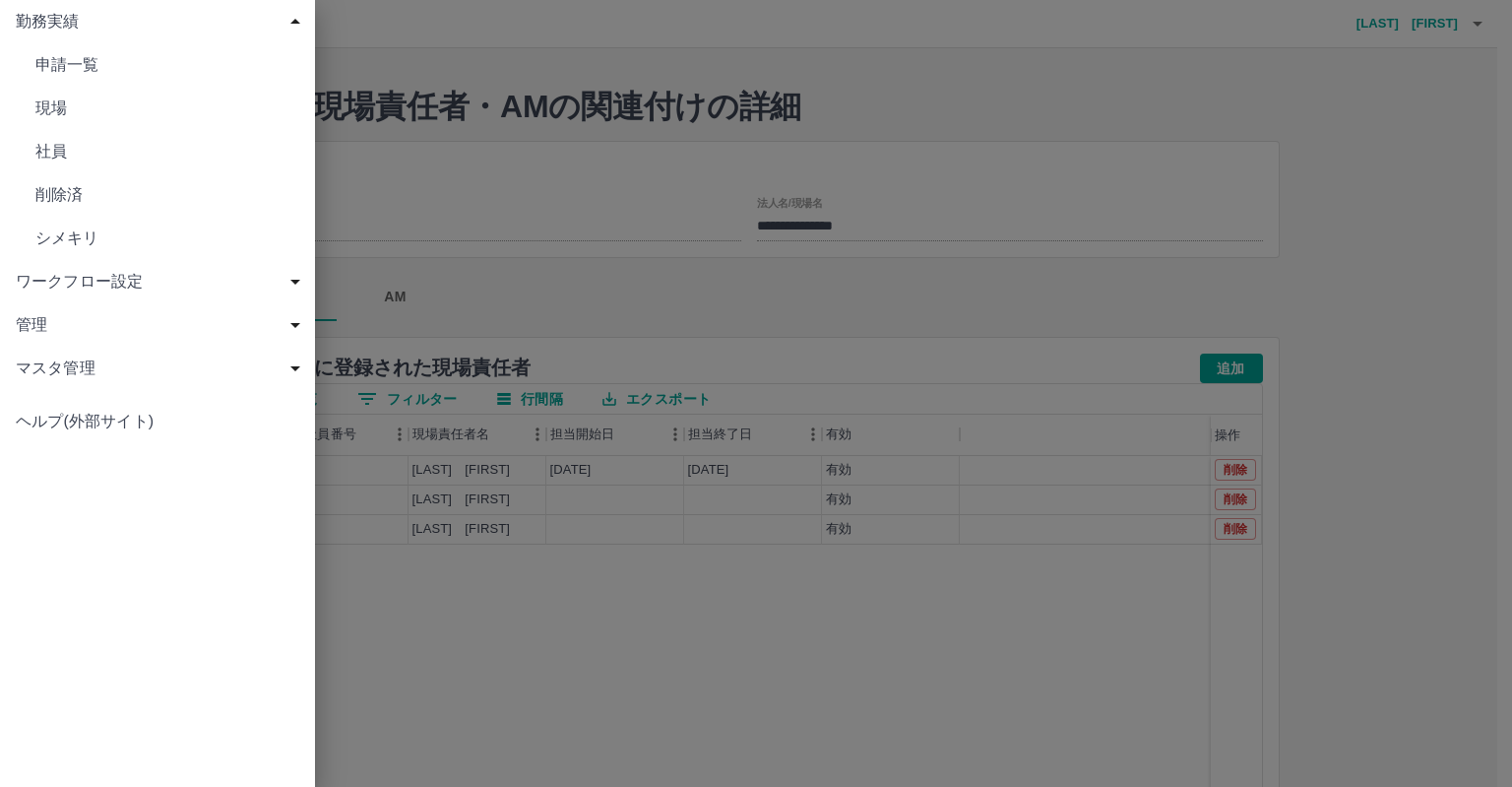 click on "申請一覧" at bounding box center [167, 65] 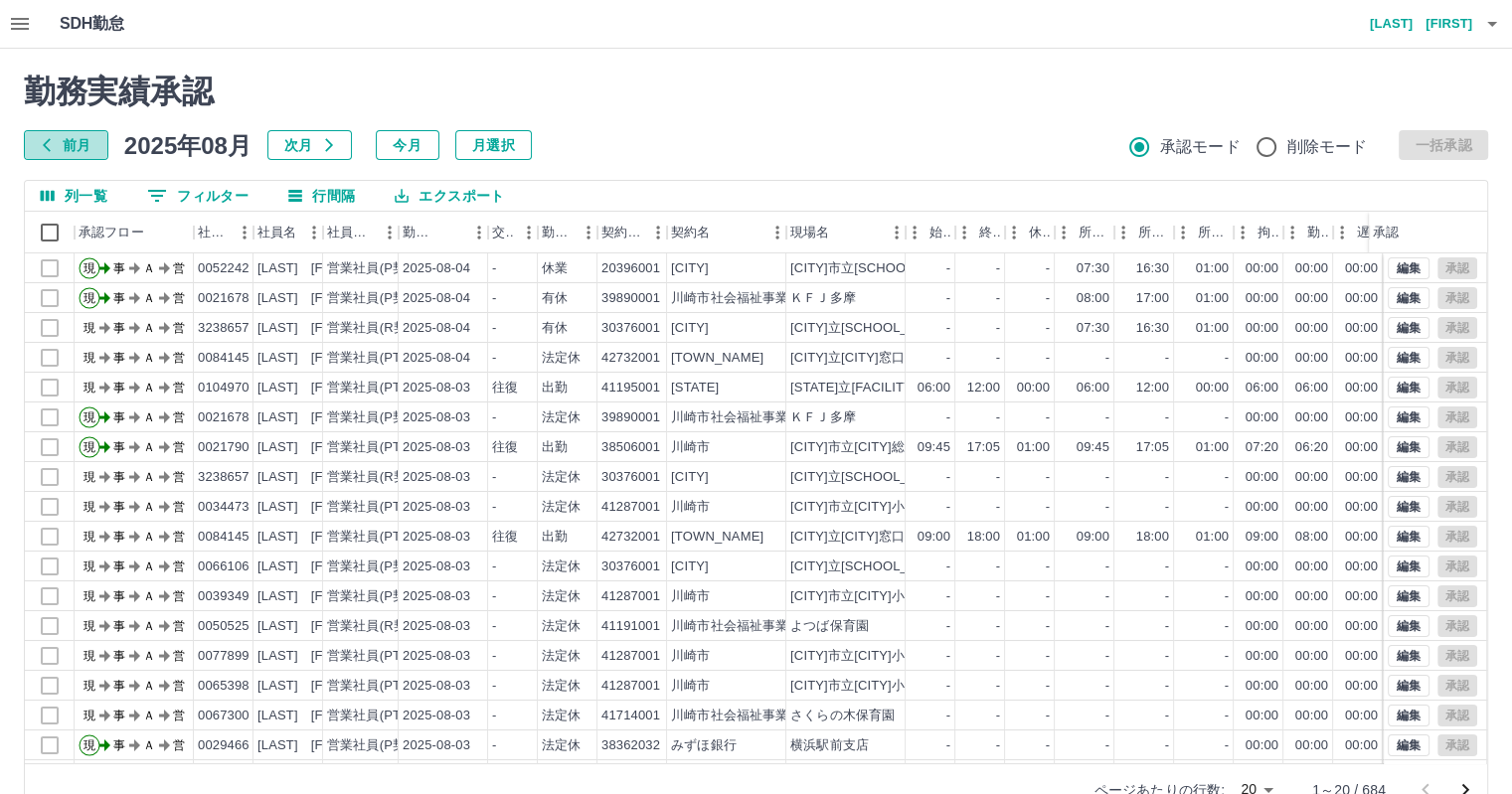 click on "前月" at bounding box center (66, 145) 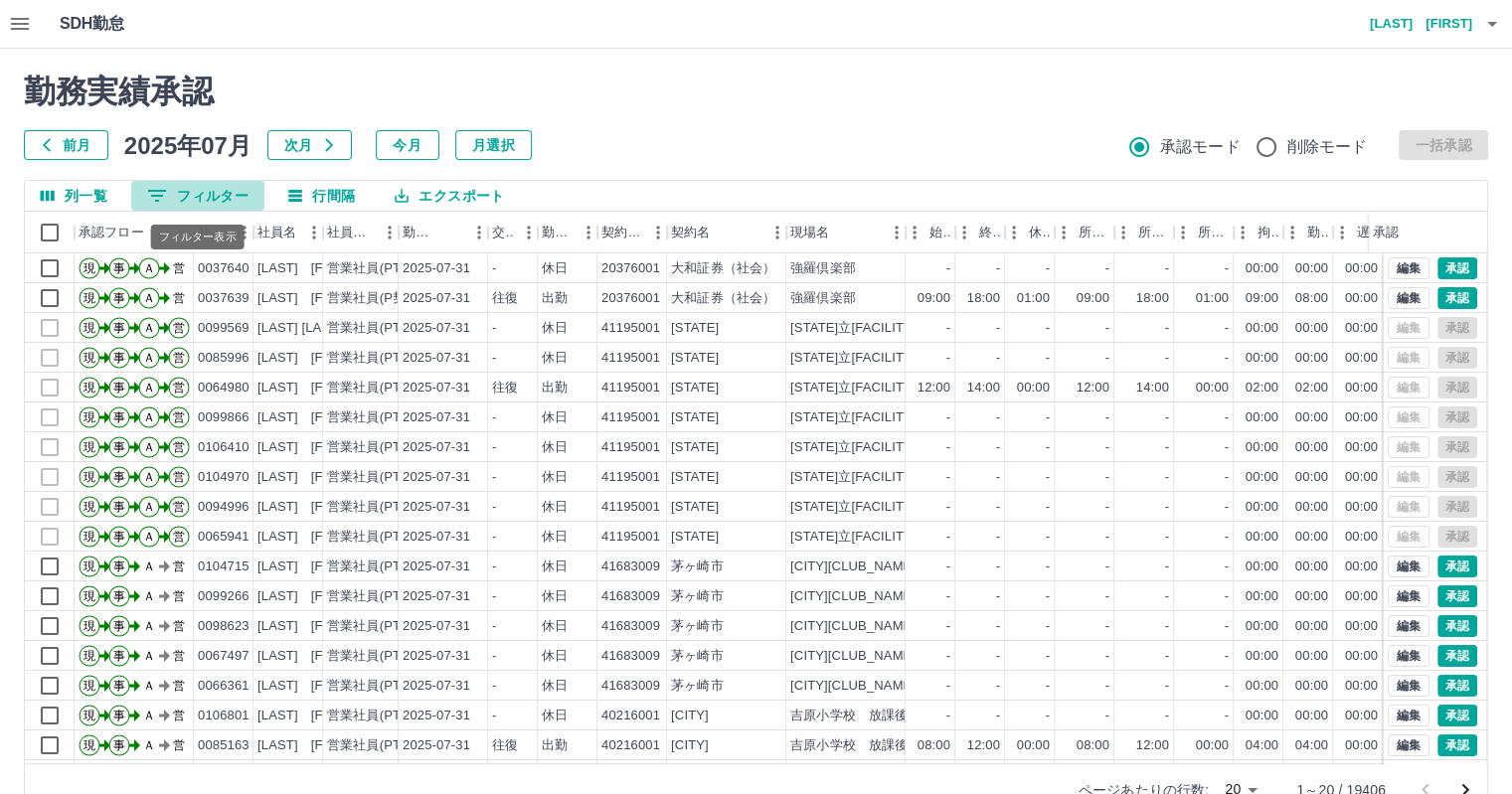 click on "0 フィルター" at bounding box center (198, 196) 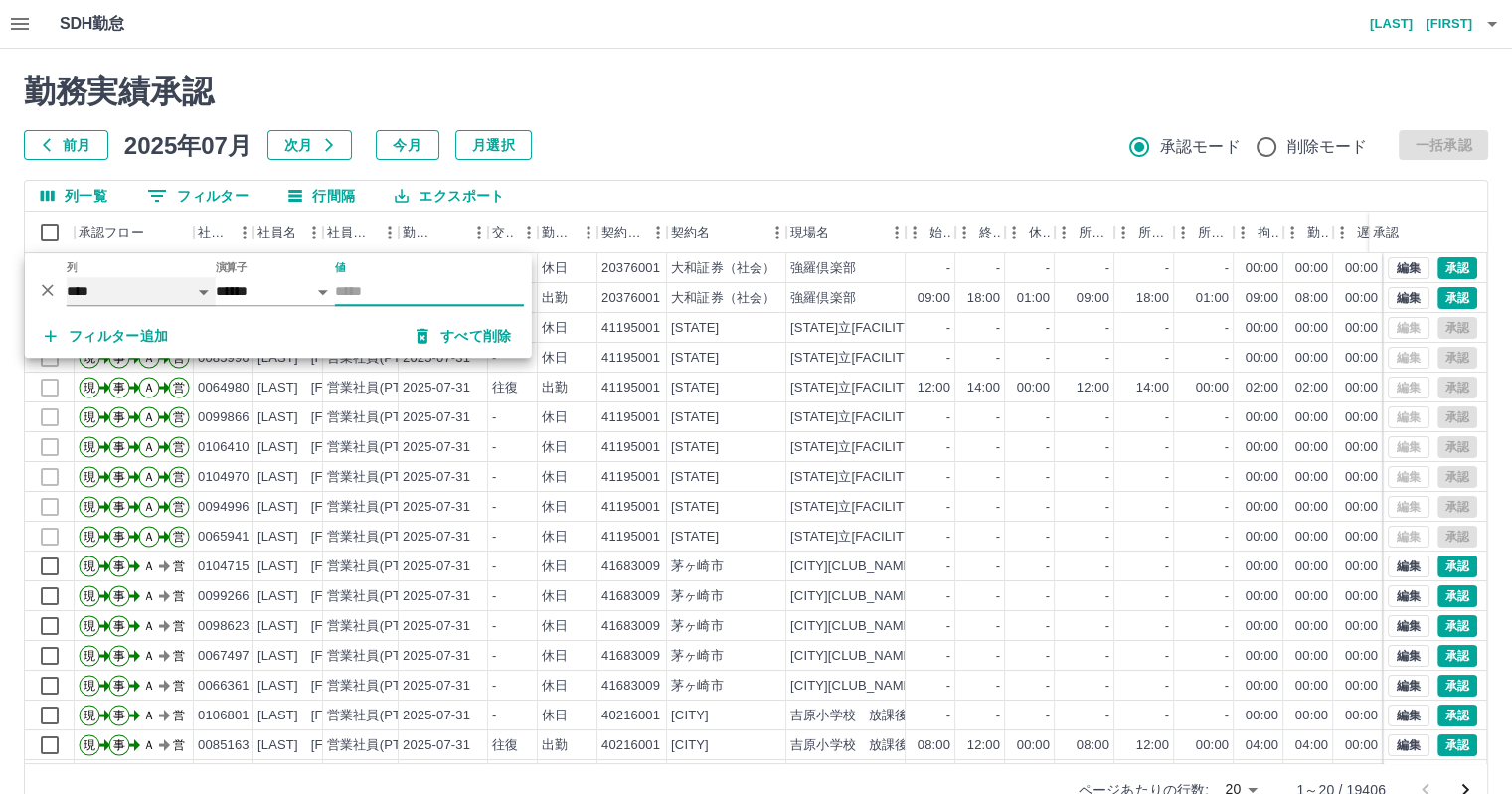 click on "**** *** **** *** *** **** ***** *** *** ** ** ** **** **** **** ** ** *** **** *****" at bounding box center [141, 291] 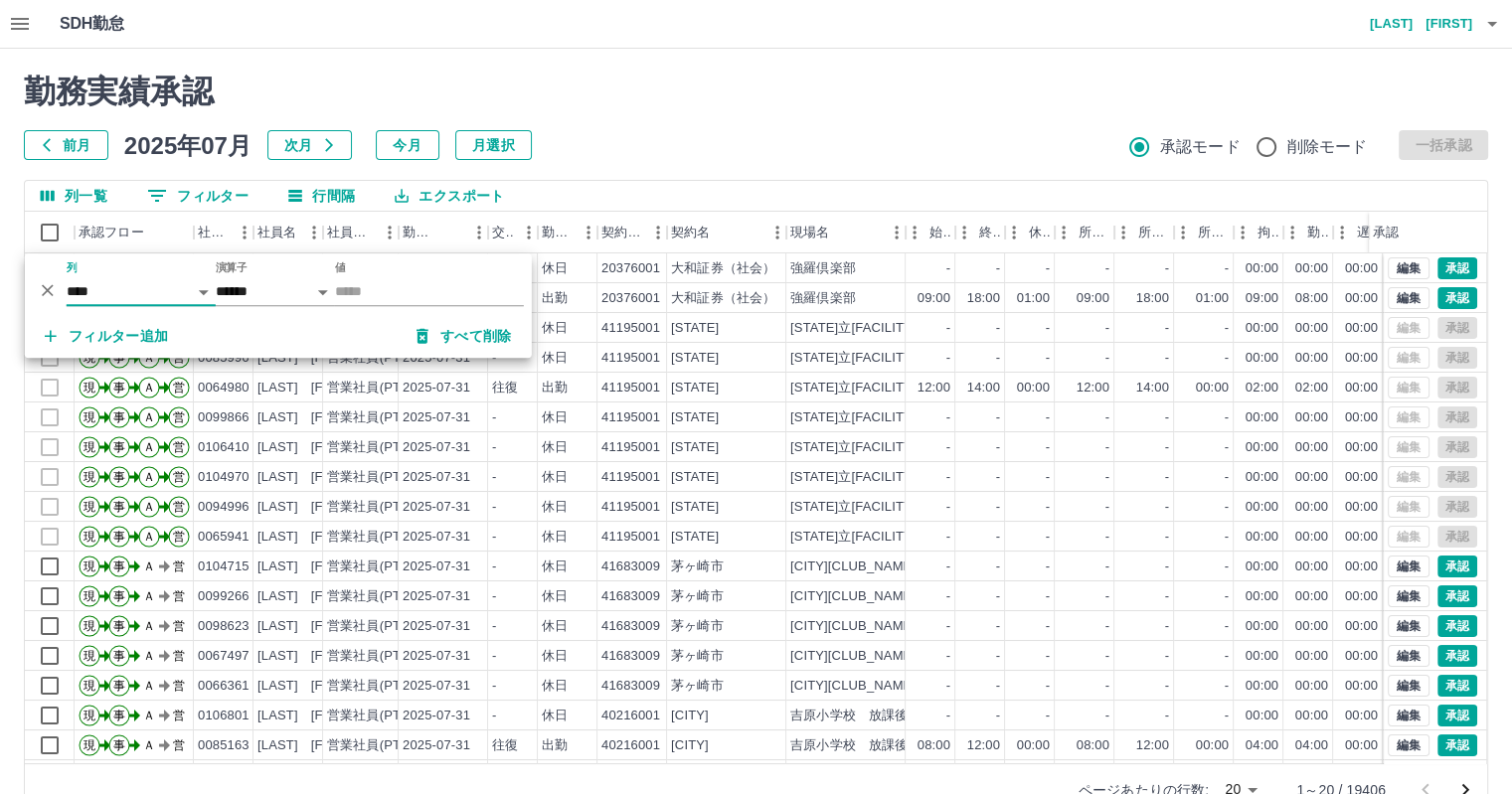 click on "勤務実績承認" at bounding box center [756, 91] 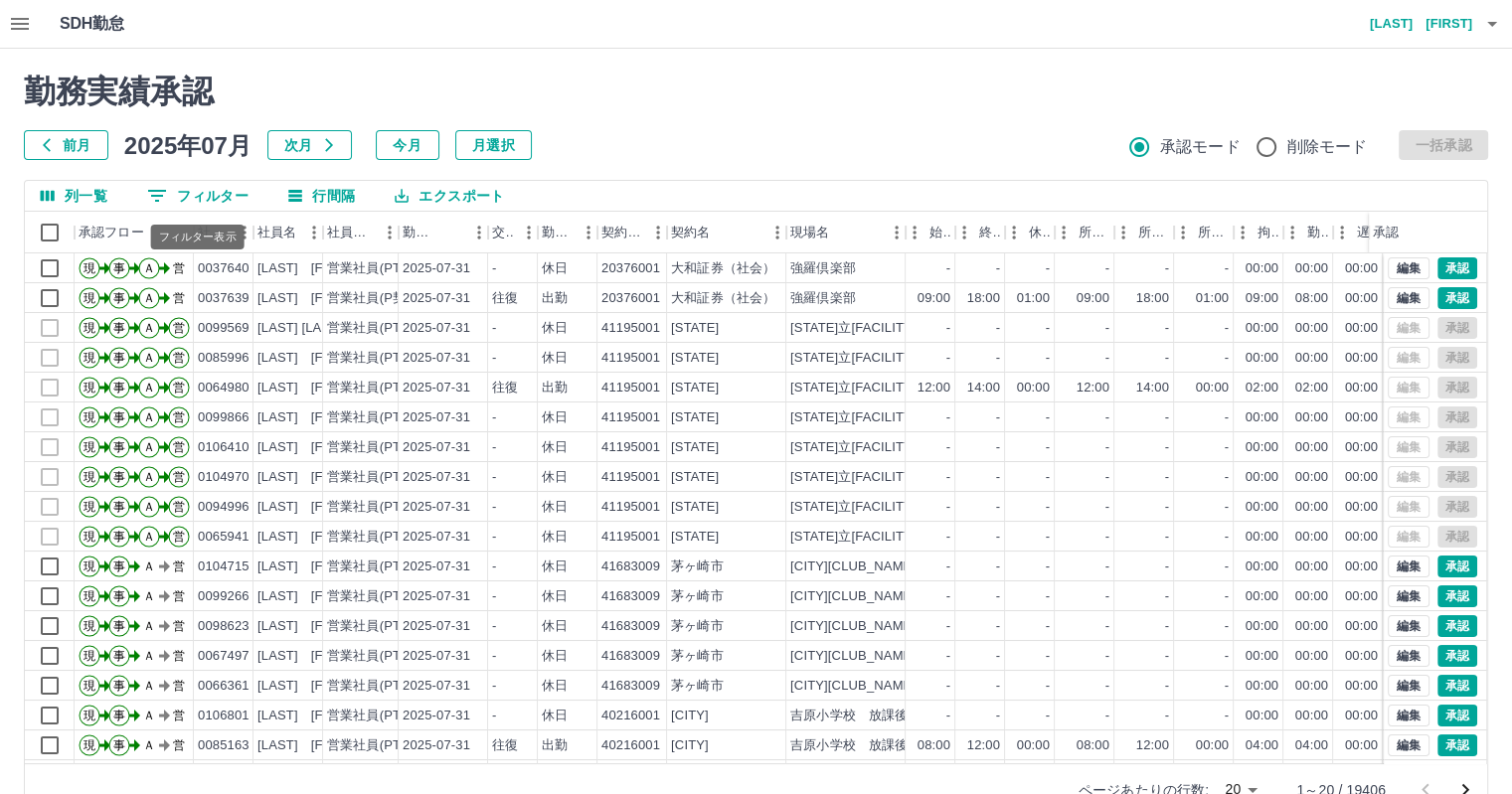 click on "0 フィルター" at bounding box center (198, 196) 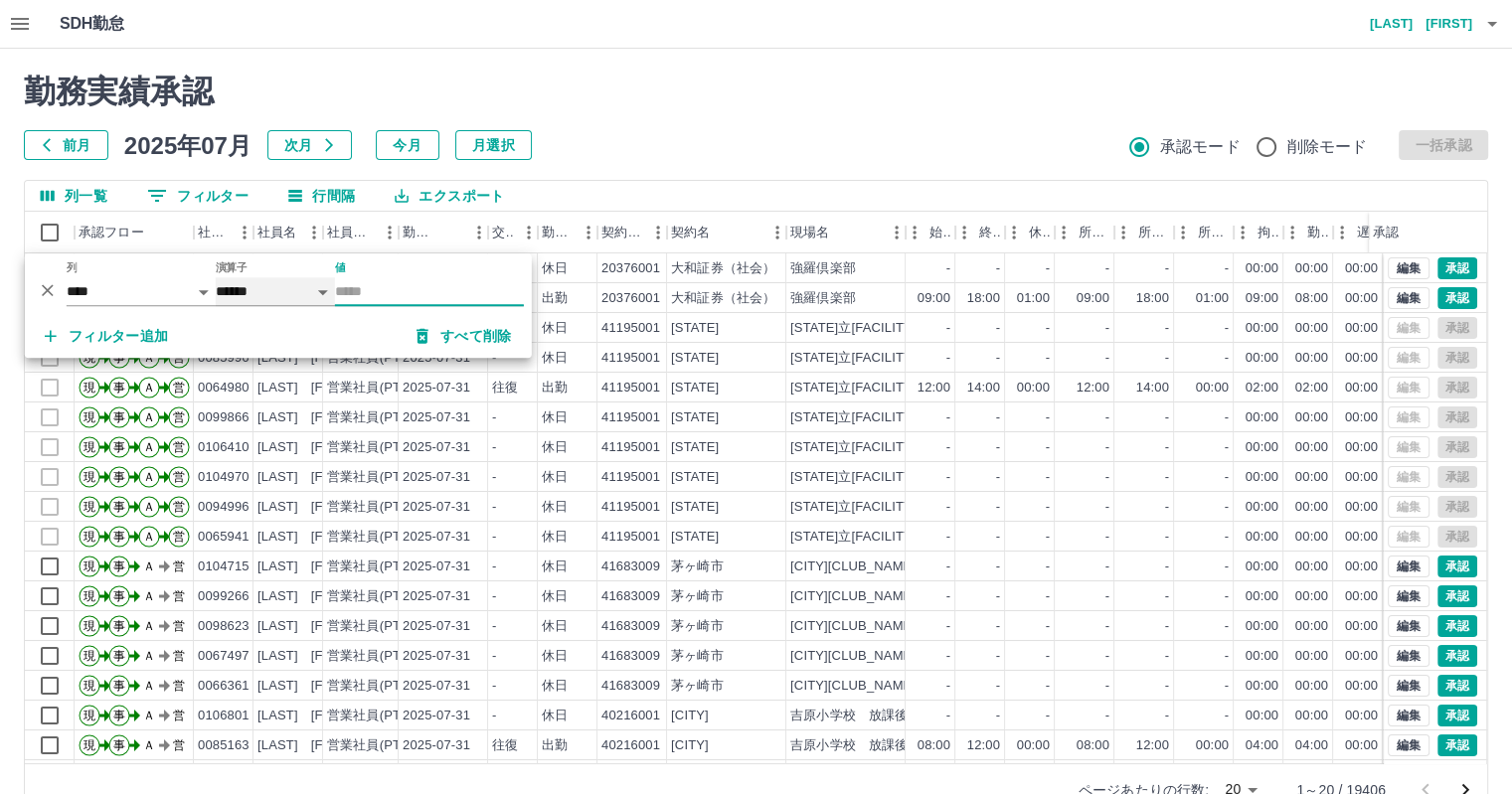 click on "****** *******" at bounding box center (275, 291) 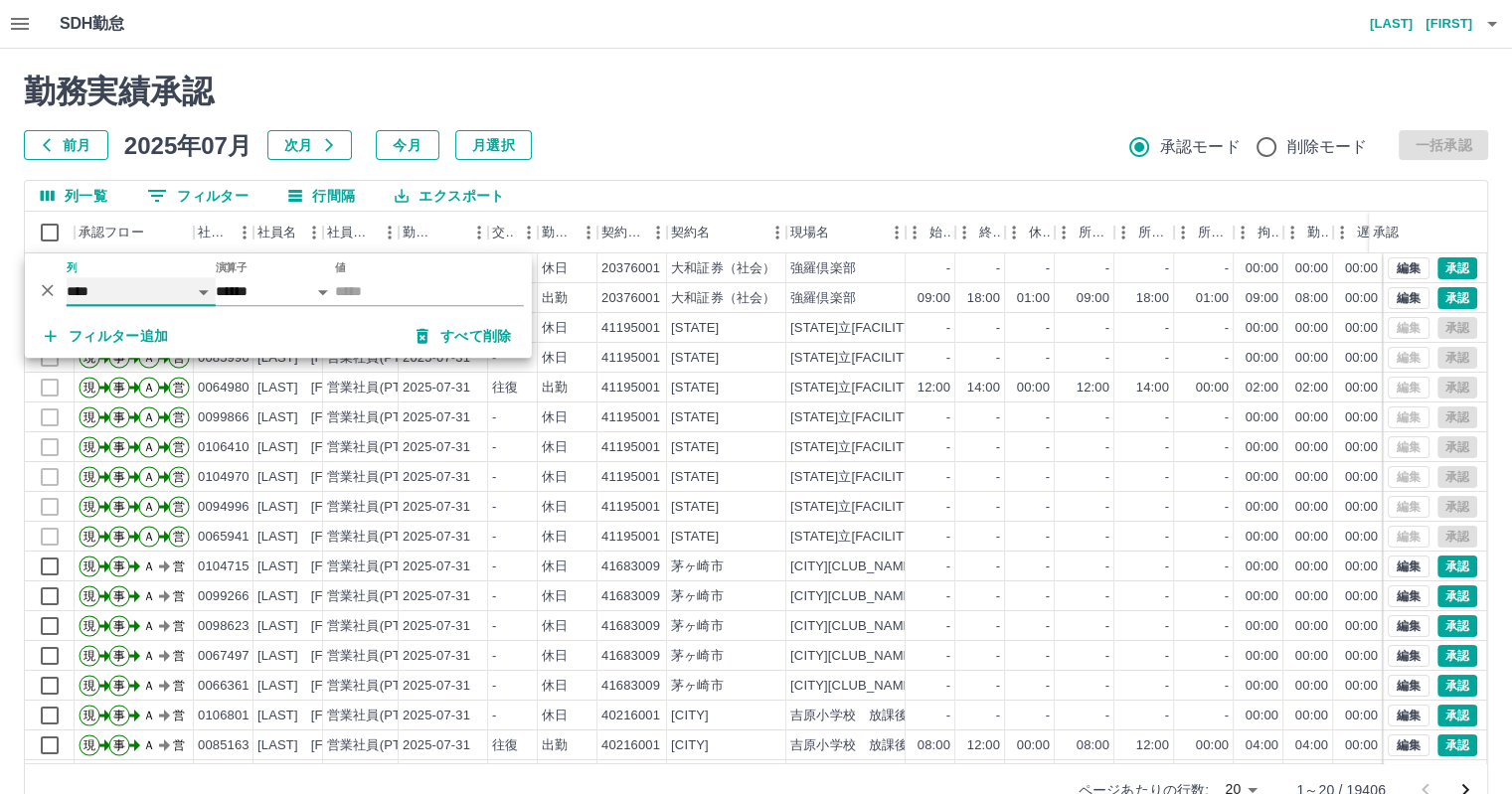 click on "**** *** **** *** *** **** ***** *** *** ** ** ** **** **** **** ** ** *** **** *****" at bounding box center [141, 291] 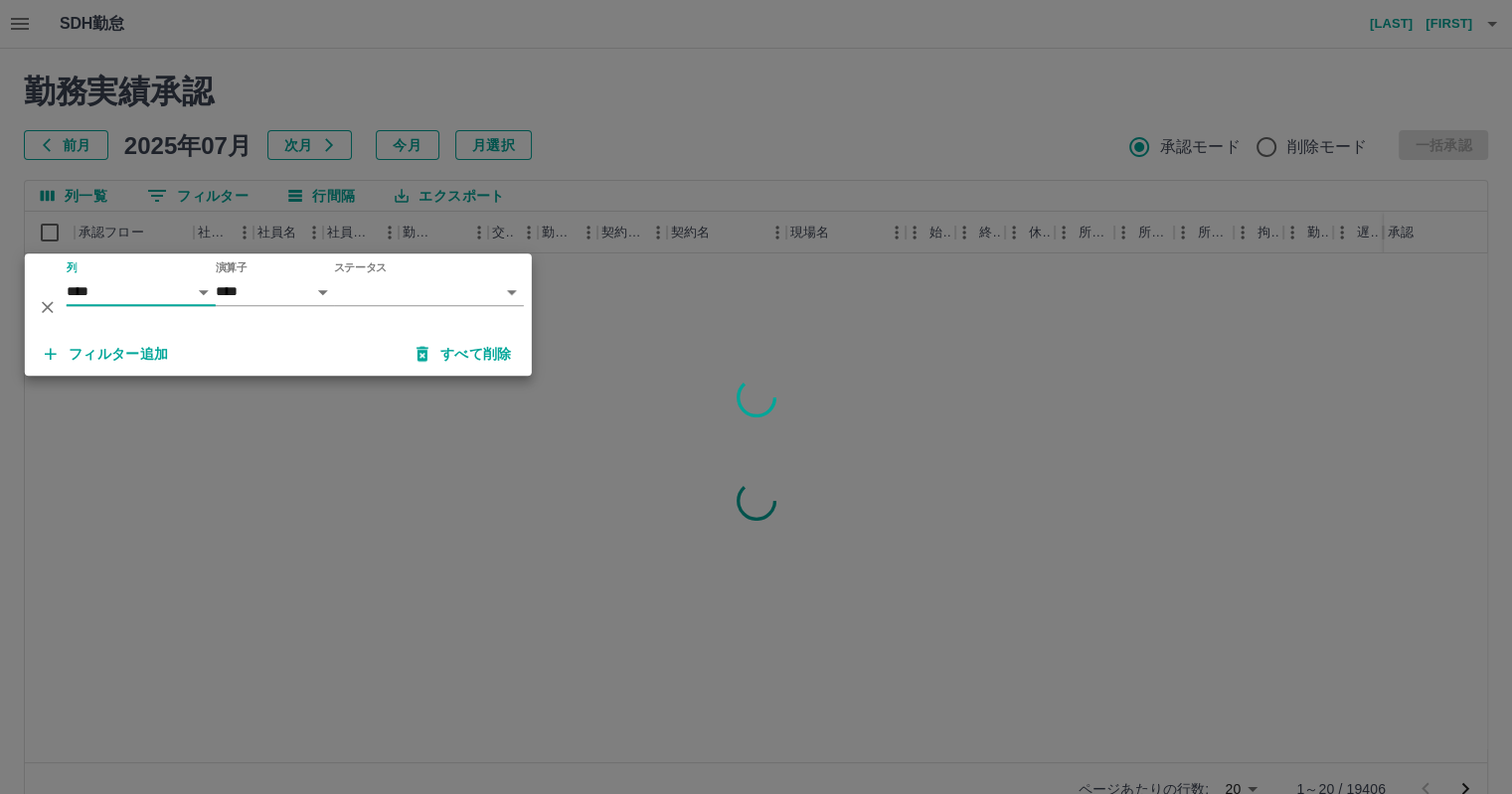 click on "SDH勤怠 [LAST]　[FIRST] 勤務実績承認 前月 [DATE] 次月 今月 月選択 承認モード 削除モード 一括承認 列一覧 0 フィルター 行間隔 エクスポート 承認フロー 社員番号 社員名 社員区分 勤務日 交通費 勤務区分 契約コード 契約名 現場名 始業 終業 休憩 所定開始 所定終業 所定休憩 拘束 勤務 遅刻等 コメント ステータス 承認 ページあたりの行数: 20 ** 1～20 / 19406 SDH勤怠 *** ** 列 **** *** **** *** *** **** ***** *** *** ** ** ** **** **** **** ** ** *** **** ***** 演算子 **** ****** ステータス ​ ********* フィルター追加 すべて削除" at bounding box center (756, 419) 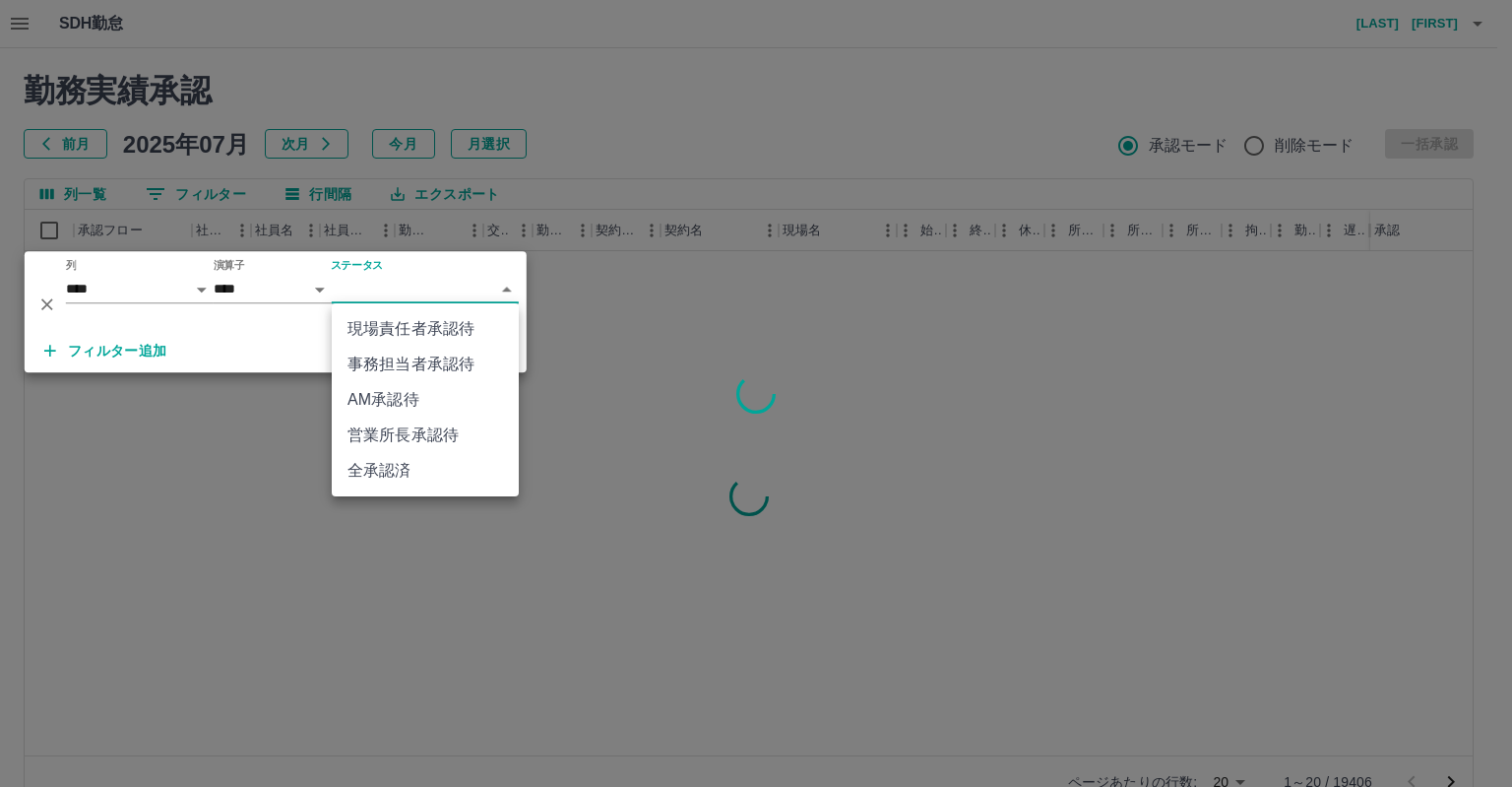 click on "営業所長承認待" at bounding box center [425, 435] 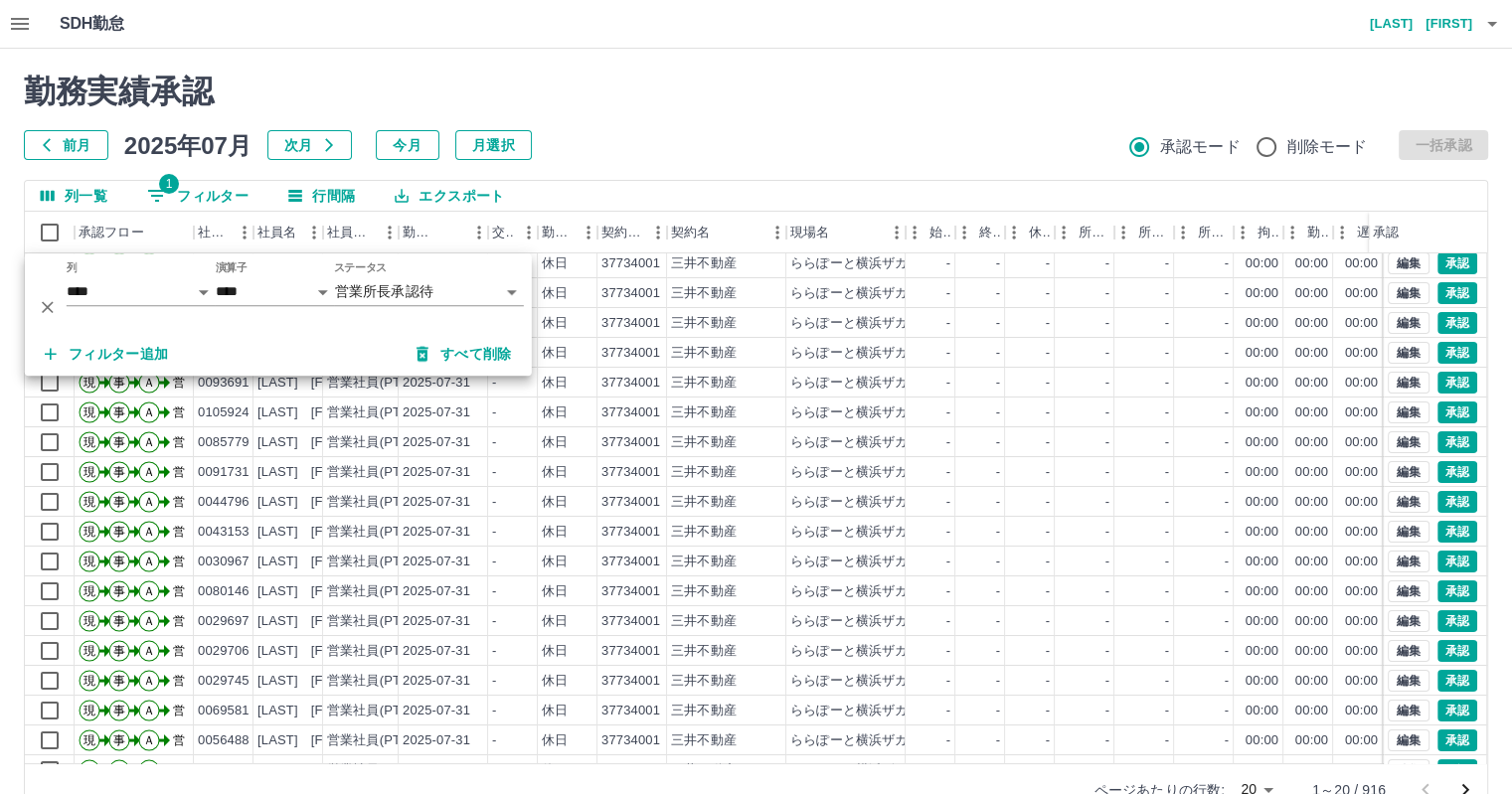 scroll, scrollTop: 99, scrollLeft: 0, axis: vertical 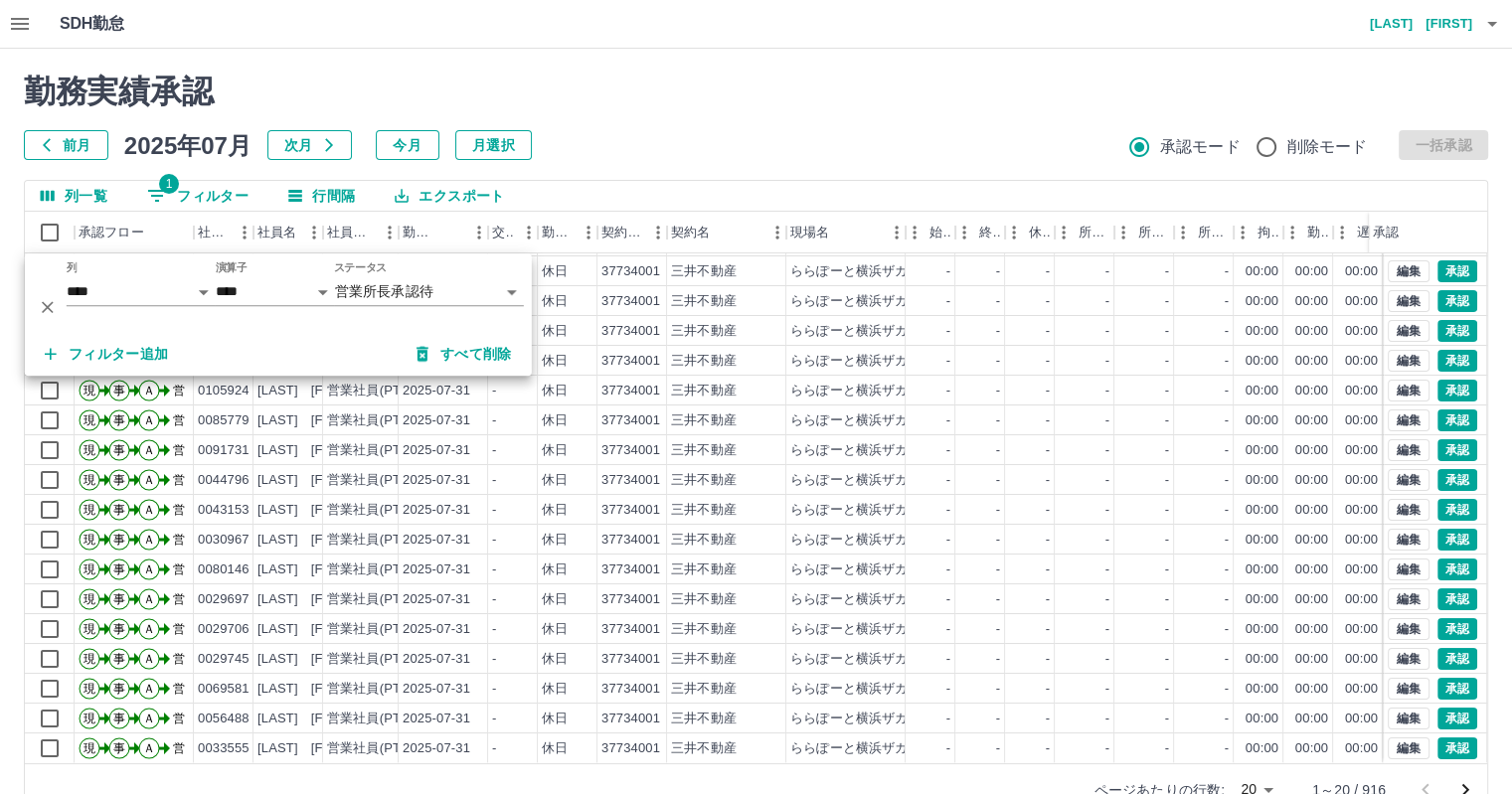 click on "SDH勤怠 [LAST]　[FIRST] 勤務実績承認 前月 [DATE] 次月 今月 月選択 承認モード 削除モード 一括承認 列一覧 1 フィルター 行間隔 エクスポート 承認フロー 社員番号 社員名 社員区分 勤務日 交通費 勤務区分 契約コード 契約名 現場名 始業 終業 休憩 所定開始 所定終業 所定休憩 拘束 勤務 遅刻等 コメント ステータス 承認 現 事 Ａ 営 [EMPLOYEE_ID] [LAST]　[FIRST] 営業社員(P契約) [DATE] 往復 出勤 [CONTRACT_CODE] [COMPANY_NAME] [LOCATION_NAME] [TIME] [TIME] [TIME] [TIME] [TIME] [TIME] [TIME] [TIME] 営業所長承認待 現 事 Ａ 営 [EMPLOYEE_ID] [LAST]　[FIRST] 営業社員(PT契約) [DATE]  -  休日 [CONTRACT_CODE] [COMPANY_NAME] [LOCATION_NAME] - - - - - - [TIME] [TIME] [TIME] 営業所長承認待 現 事 Ａ 営 [EMPLOYEE_ID] [LAST]　[FIRST] 営業社員(PT契約) [DATE]  -  休日 [CONTRACT_CODE] [COMPANY_NAME] - - - - - - [TIME] [TIME] [TIME] 現" at bounding box center (756, 419) 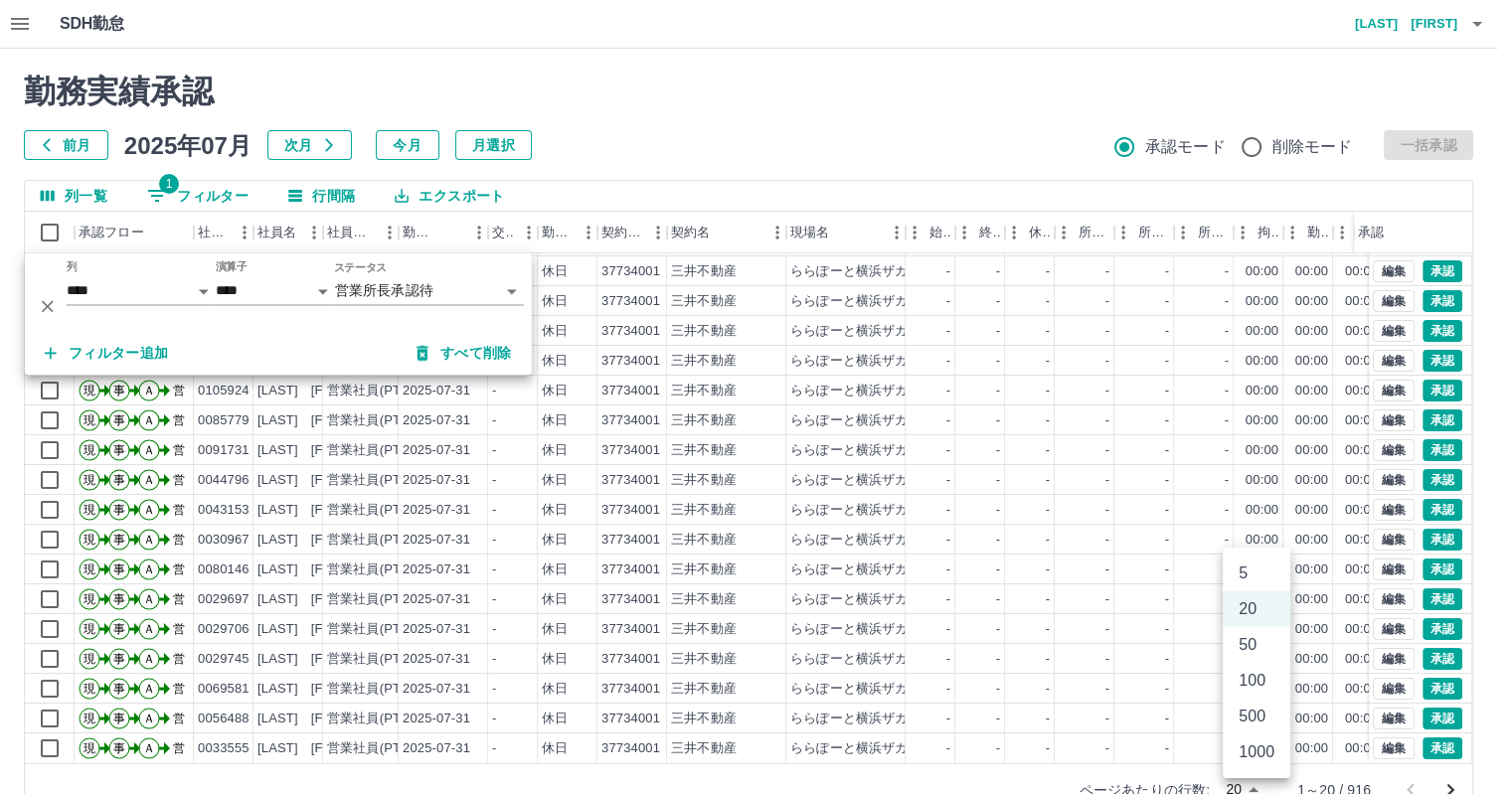 scroll, scrollTop: 9, scrollLeft: 0, axis: vertical 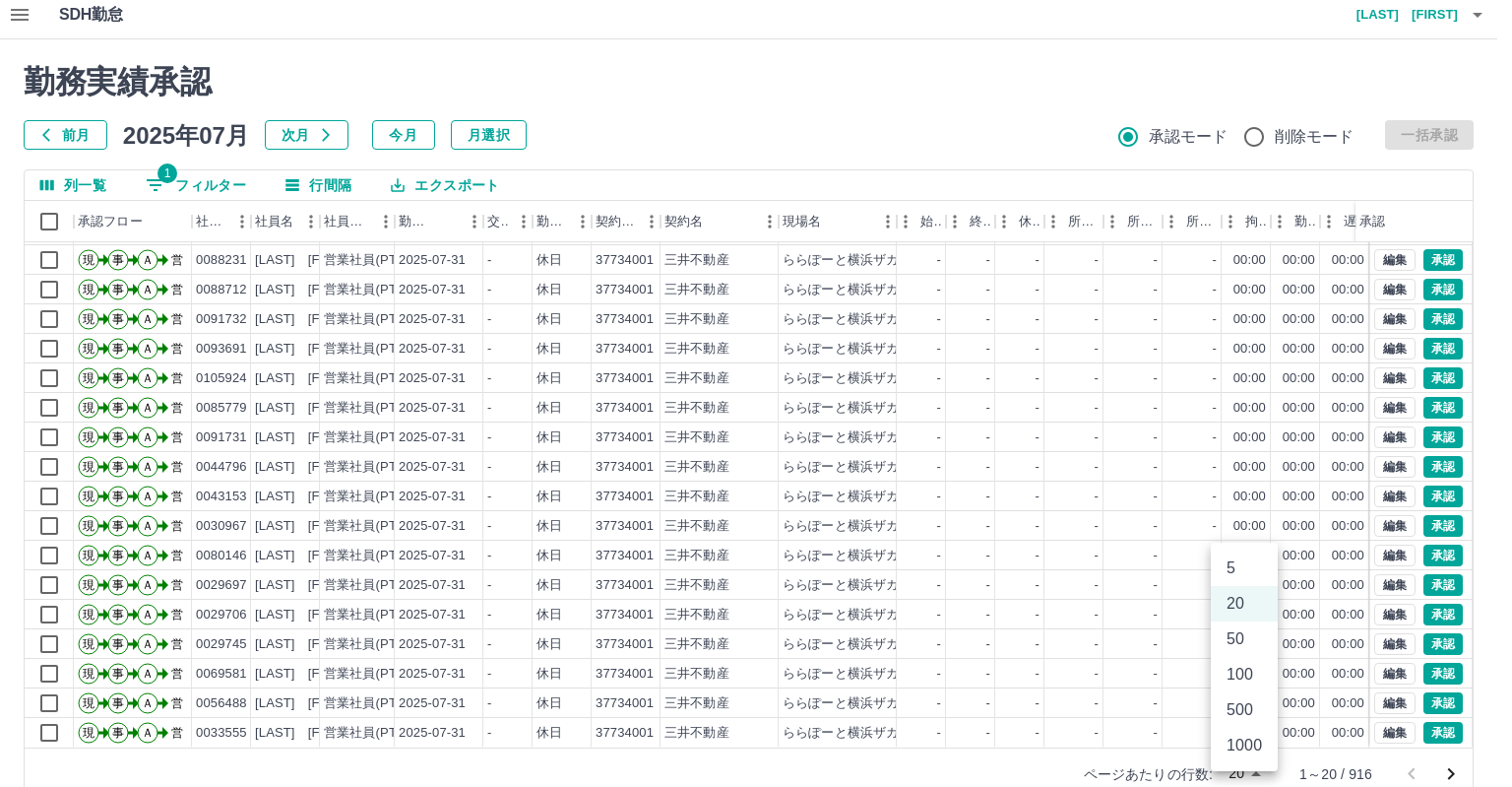 click on "1000" at bounding box center [1244, 746] 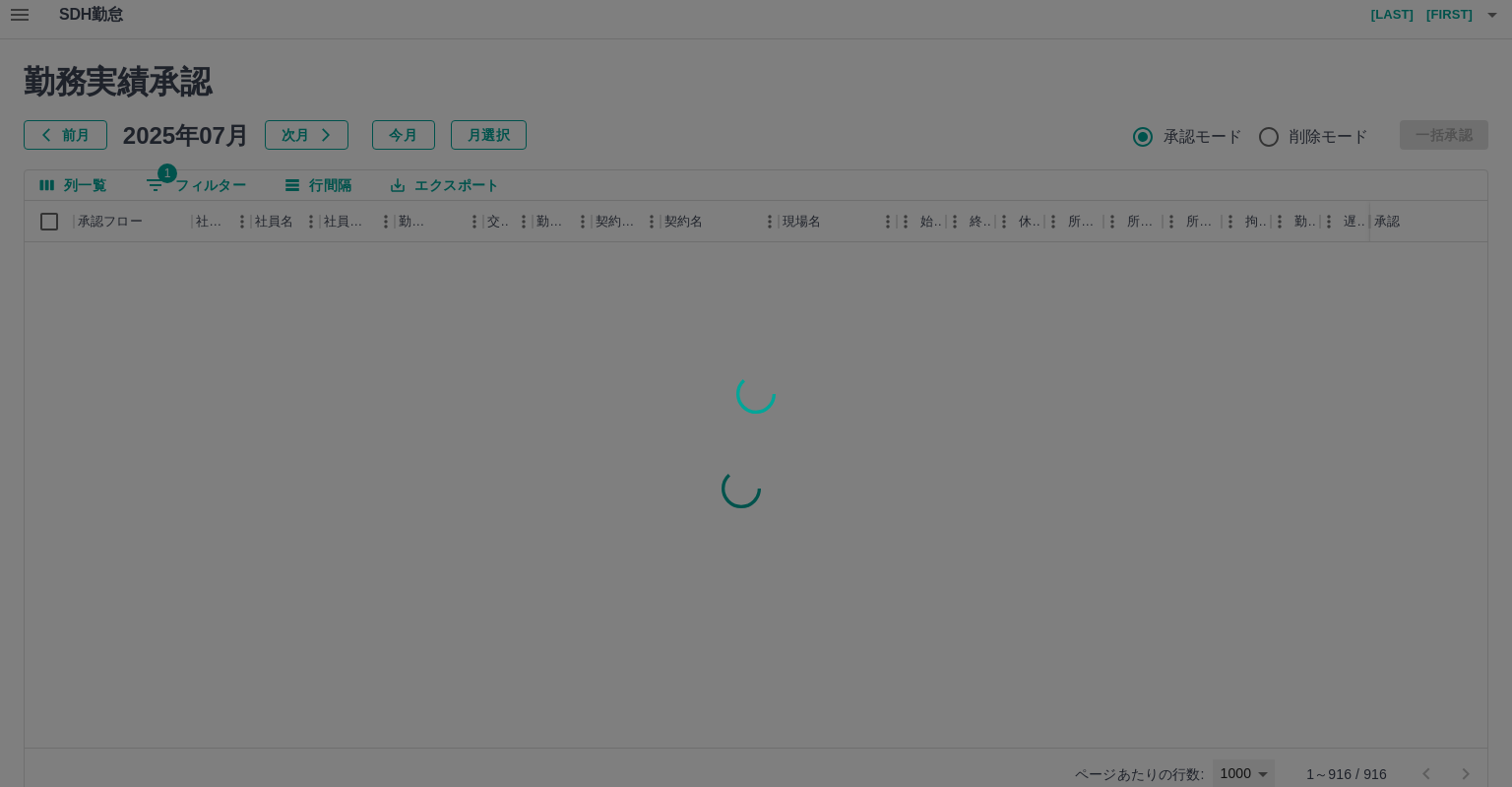 type on "****" 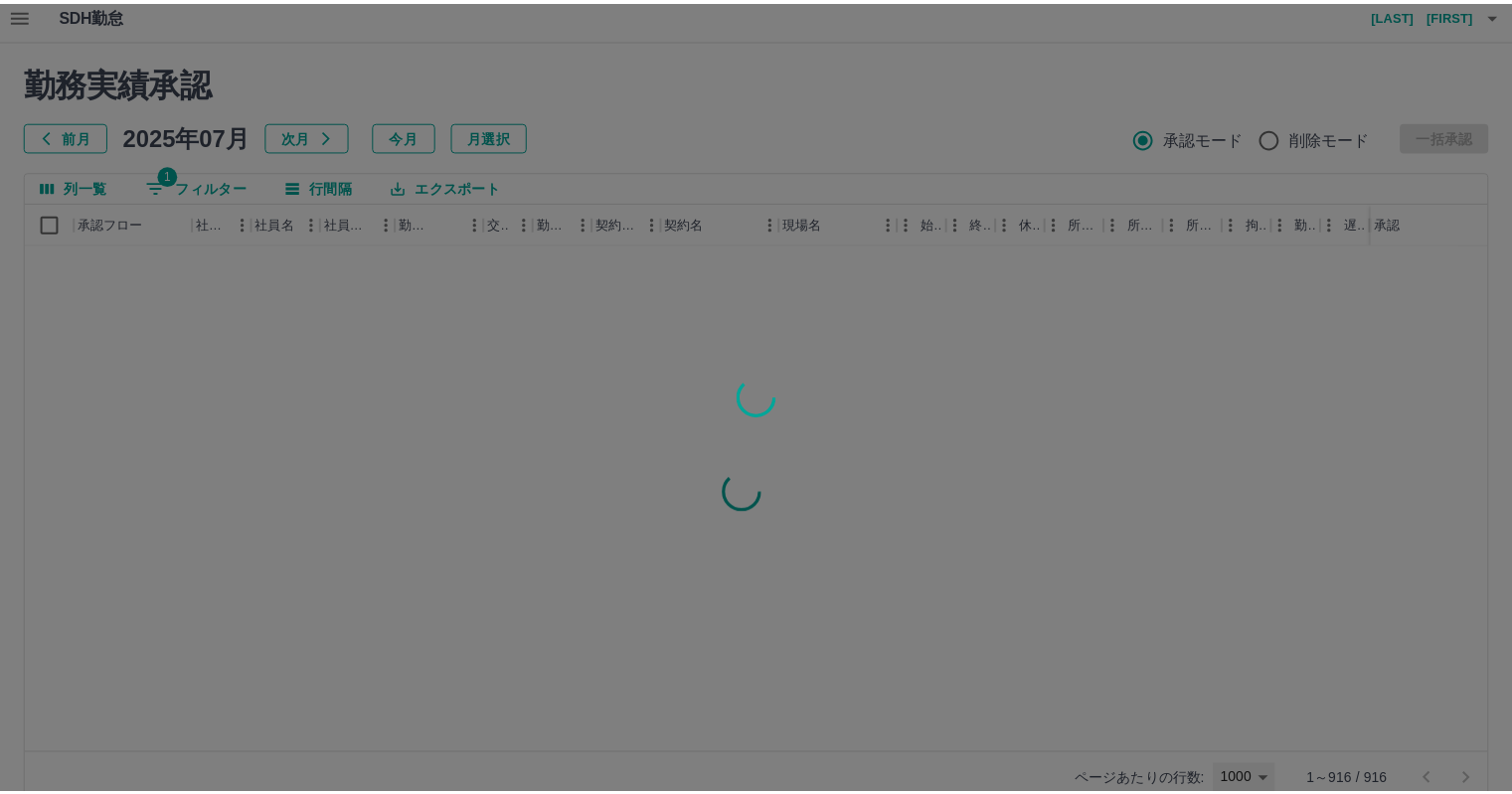 scroll, scrollTop: 0, scrollLeft: 0, axis: both 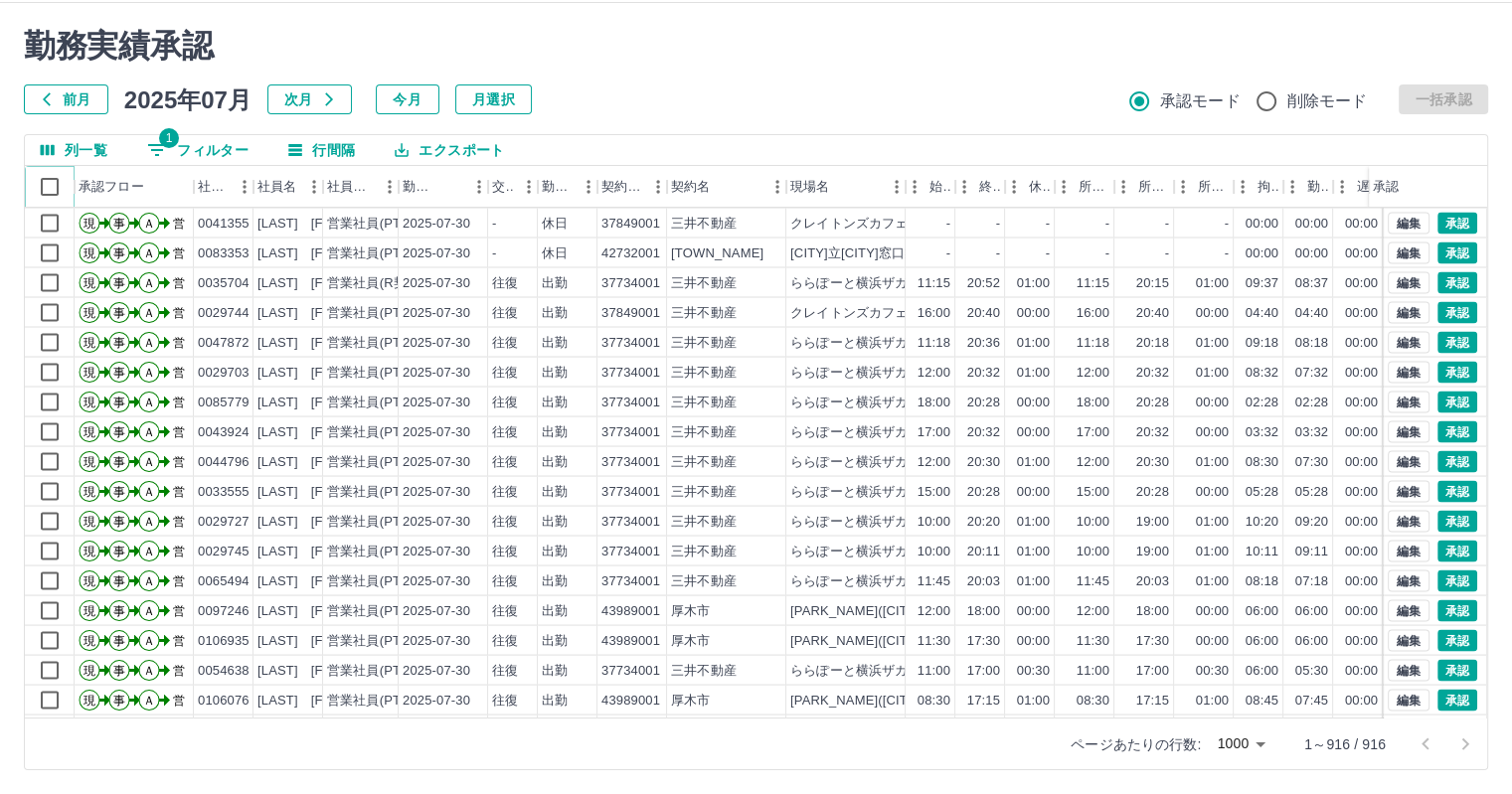 click at bounding box center (75, 187) 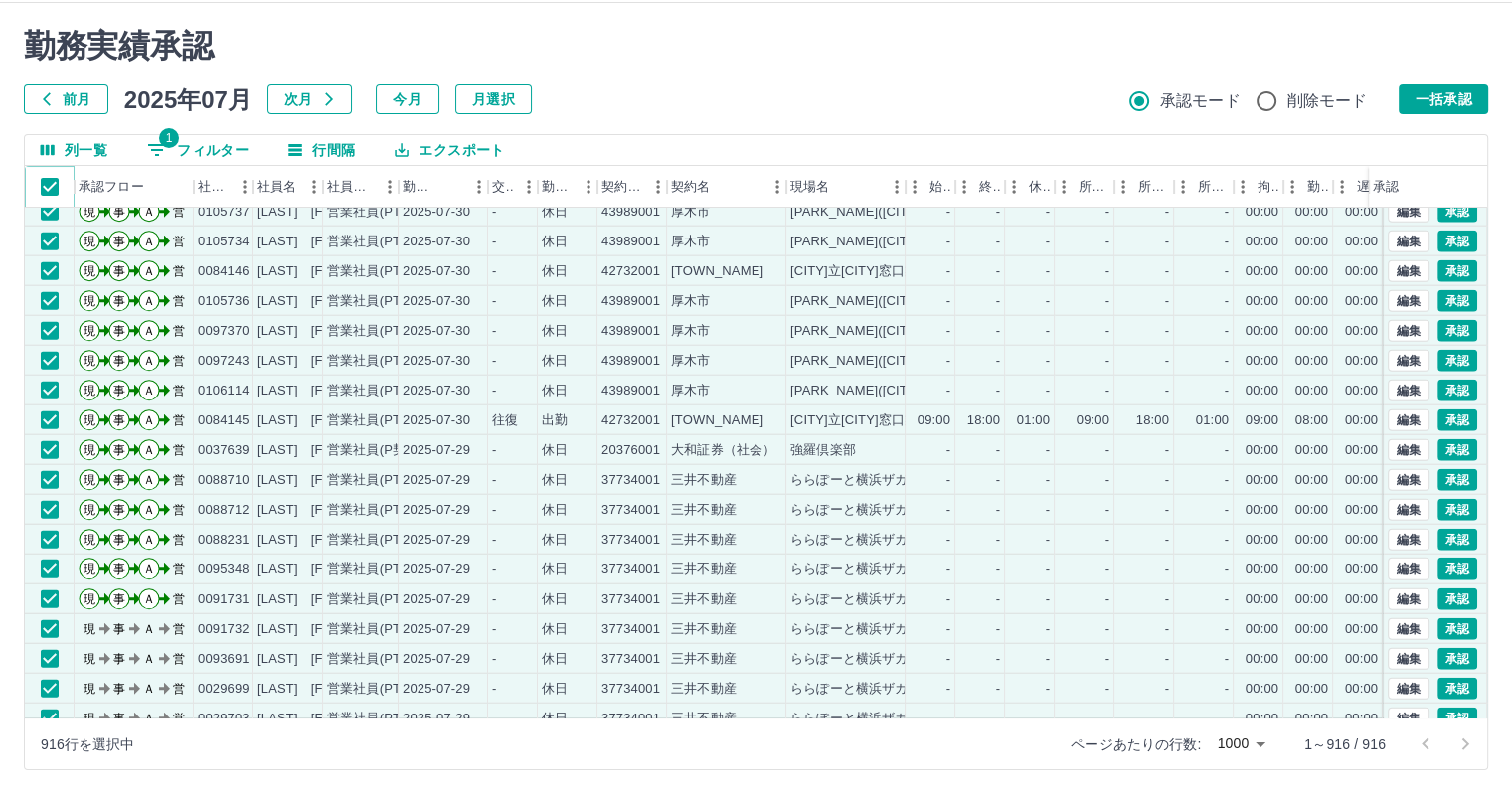 scroll, scrollTop: 4969, scrollLeft: 0, axis: vertical 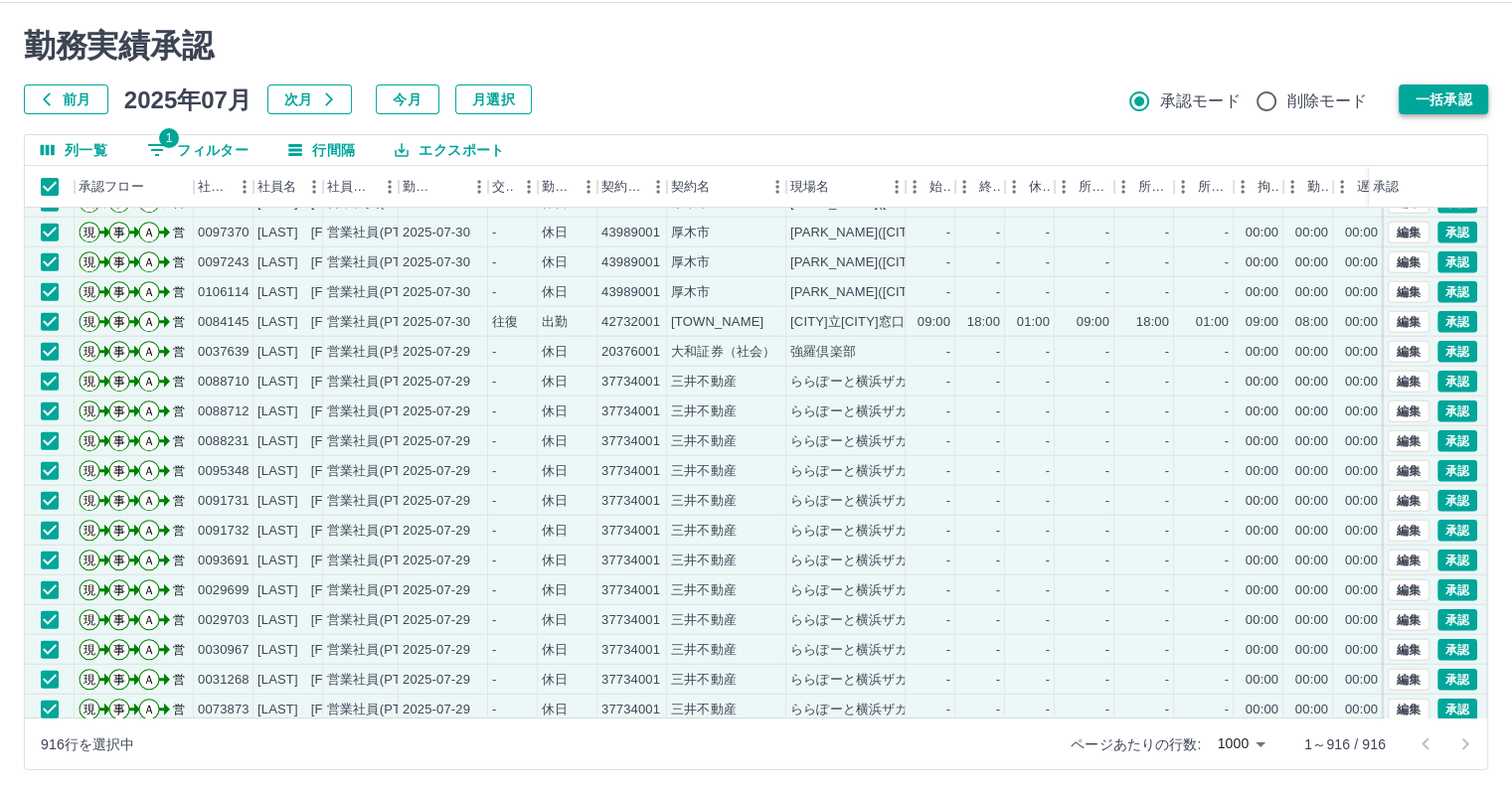 click on "一括承認" at bounding box center (1443, 99) 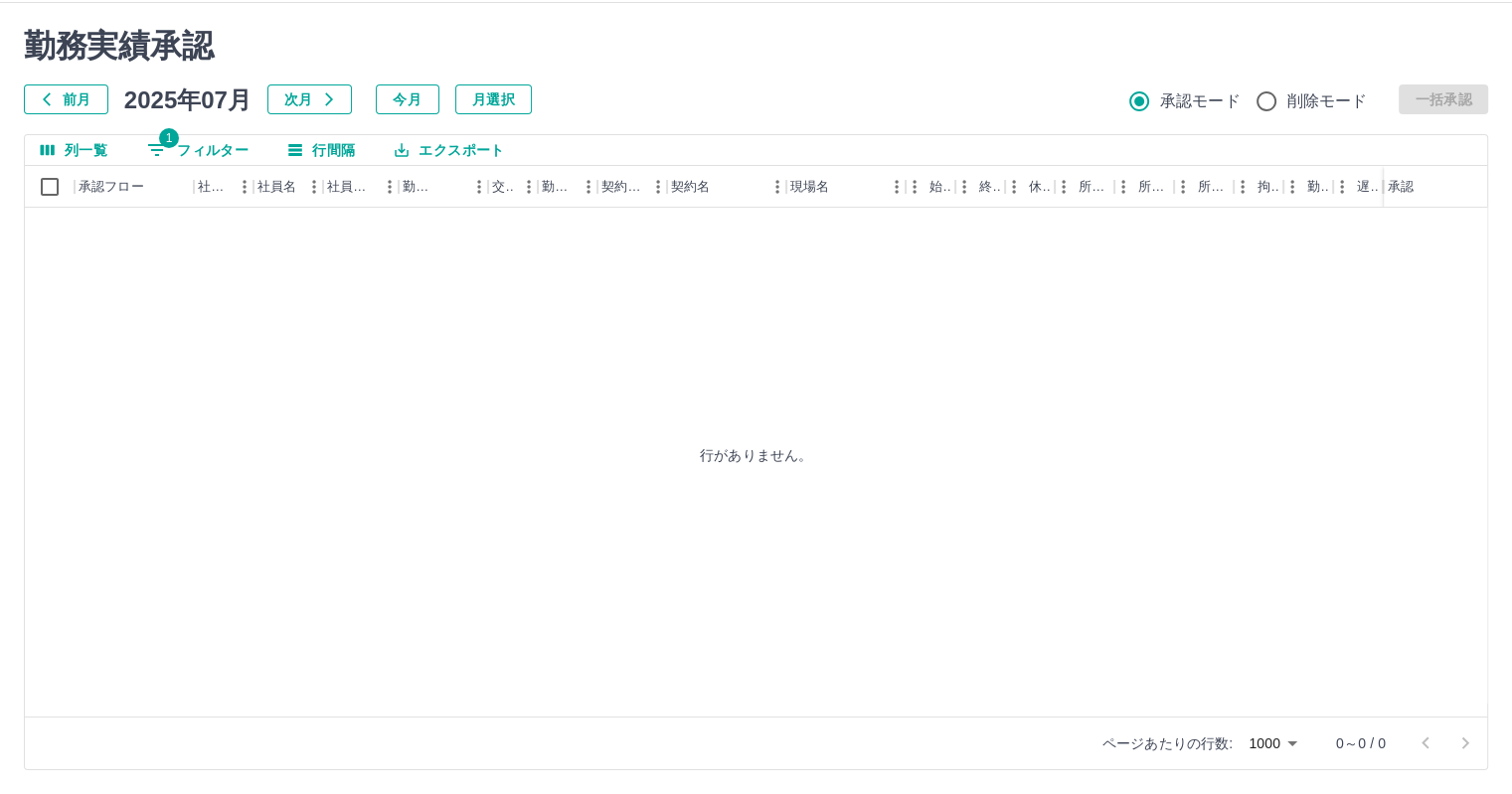 scroll, scrollTop: 0, scrollLeft: 0, axis: both 